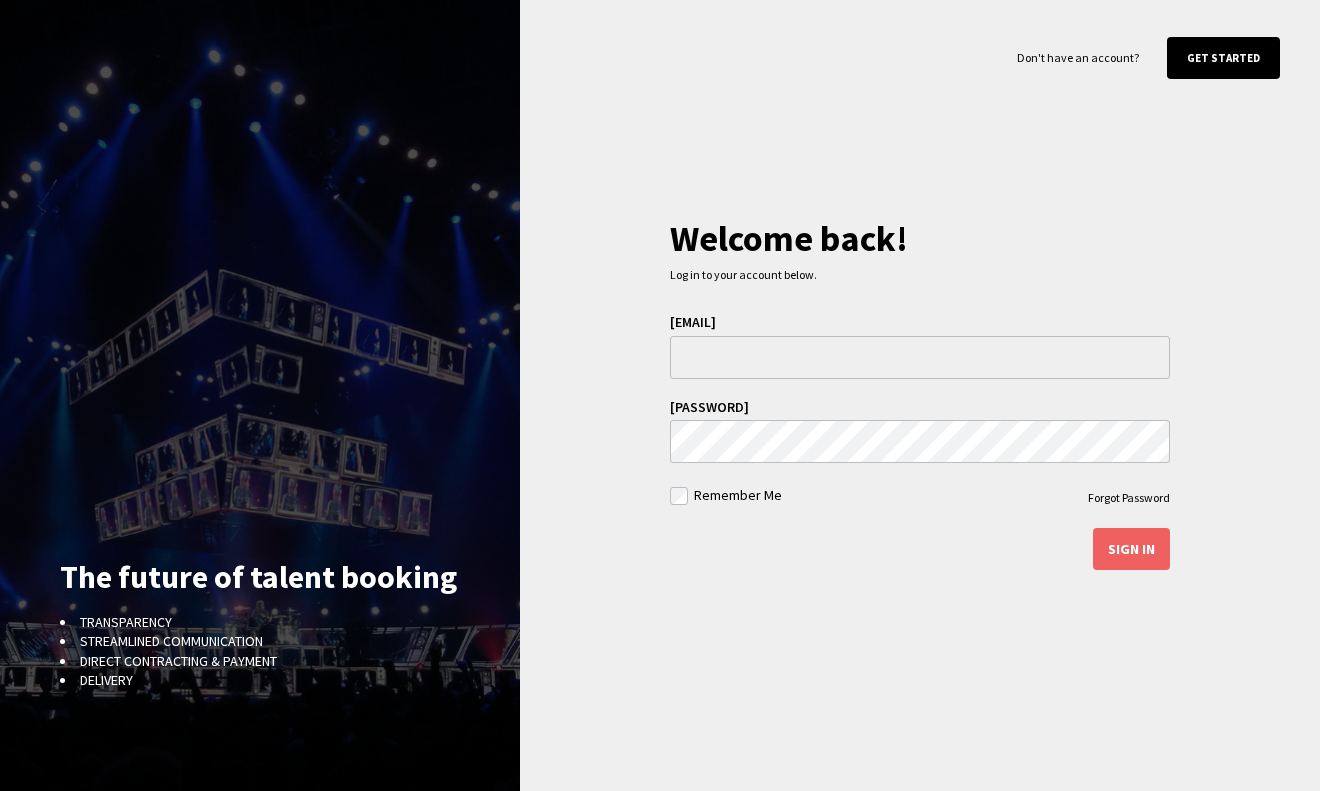 scroll, scrollTop: 0, scrollLeft: 0, axis: both 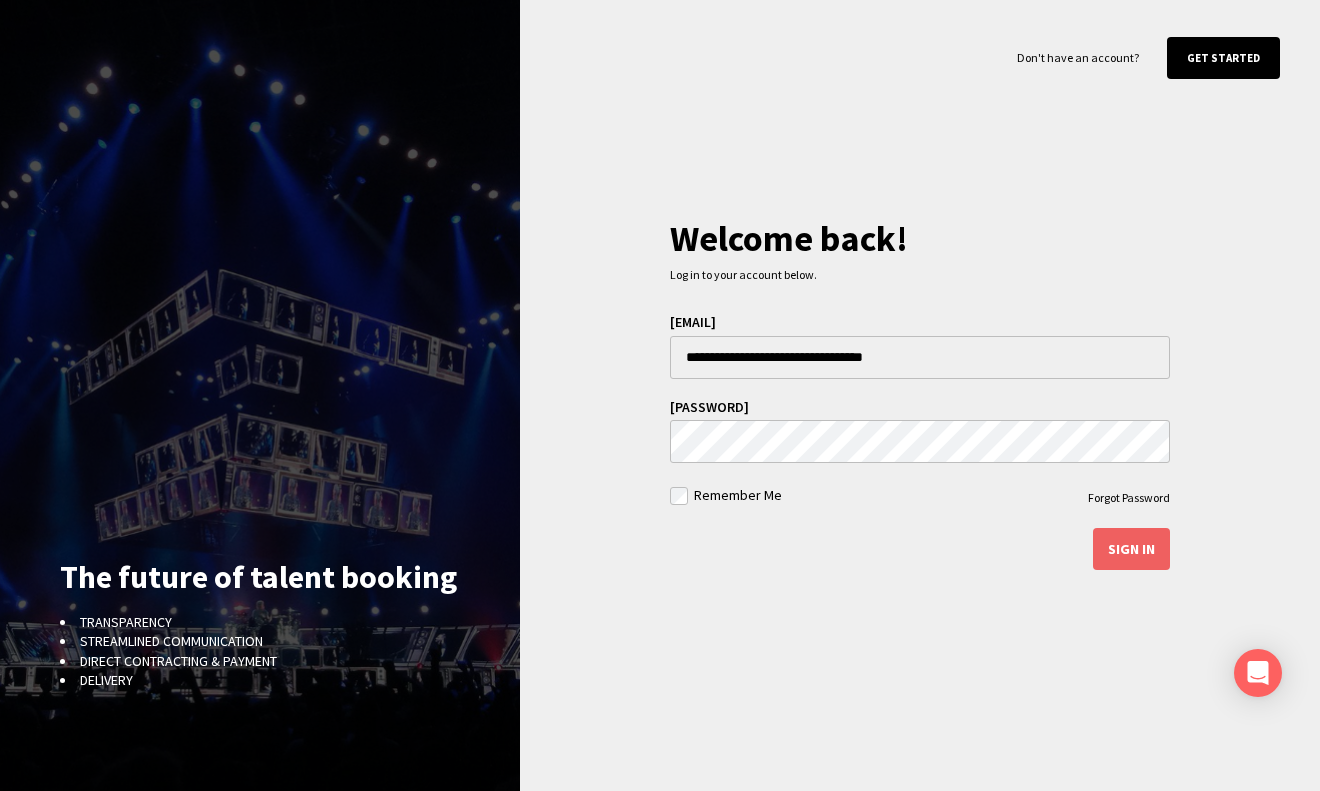 click on "**********" at bounding box center (920, 442) 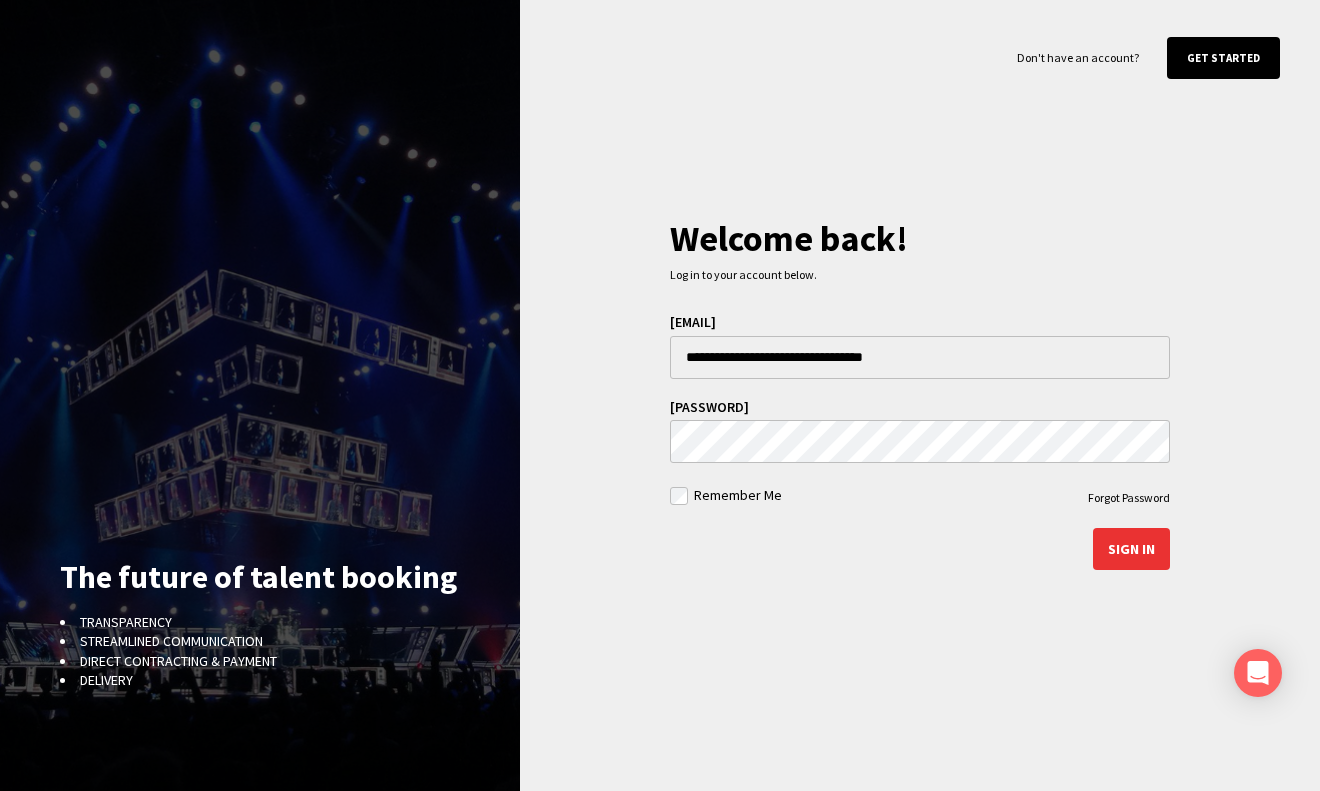 click on "Sign in" at bounding box center [1131, 549] 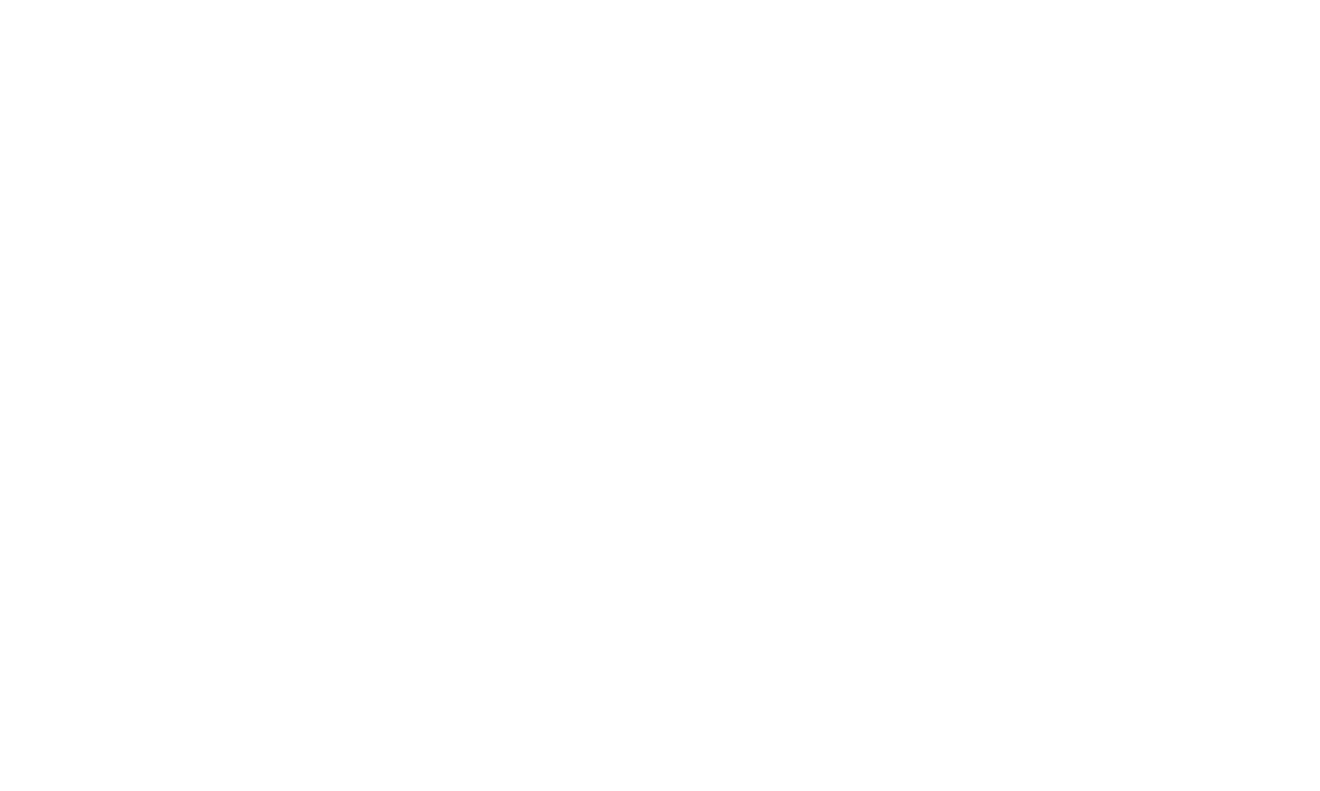 scroll, scrollTop: 0, scrollLeft: 0, axis: both 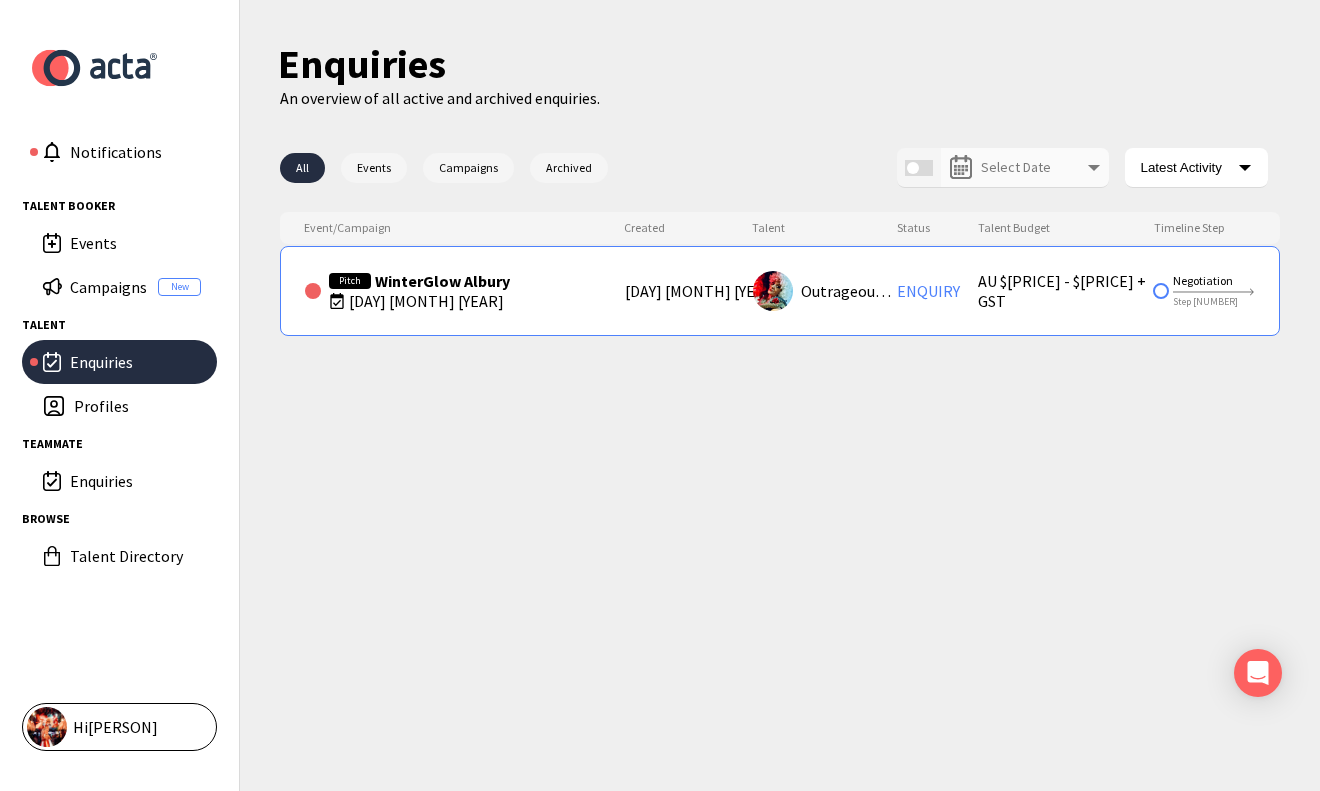 click on "enquiry" at bounding box center [937, 291] 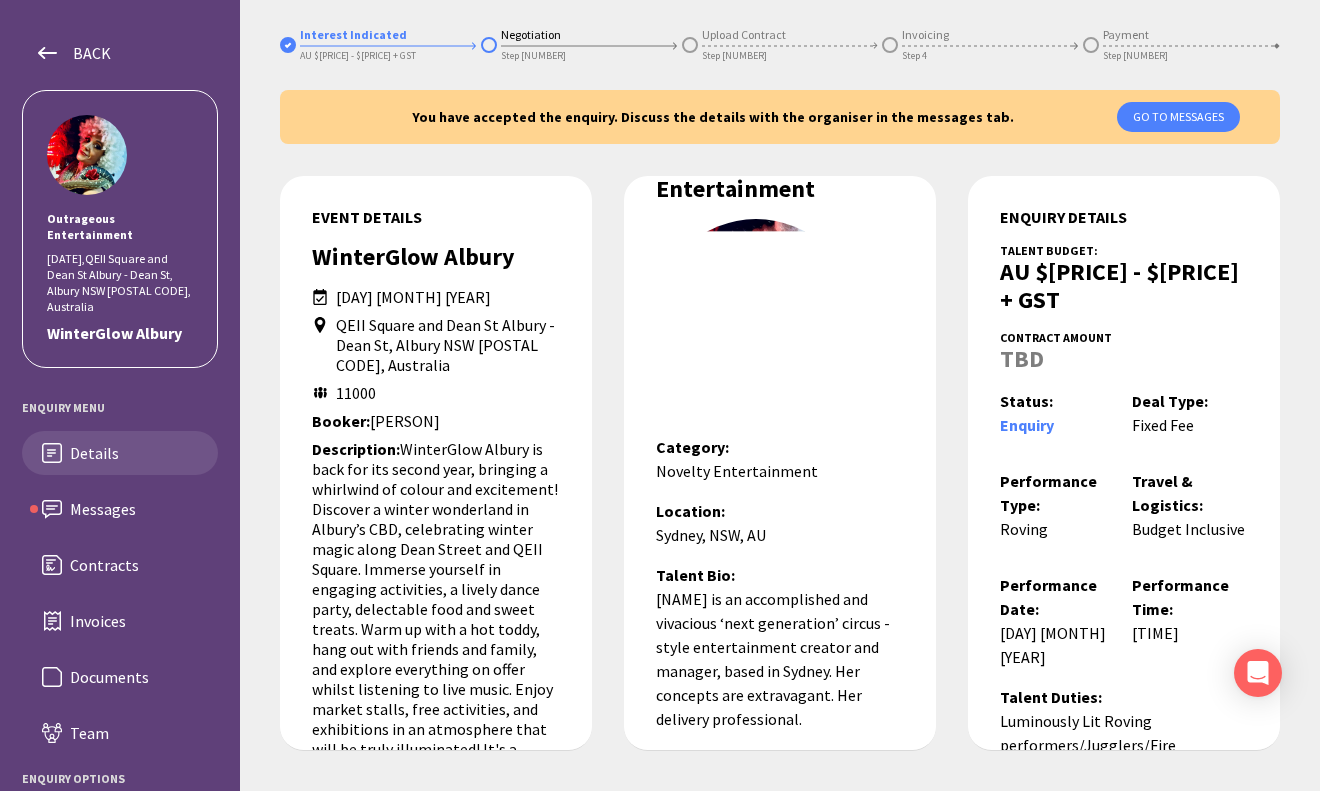 scroll, scrollTop: 109, scrollLeft: 0, axis: vertical 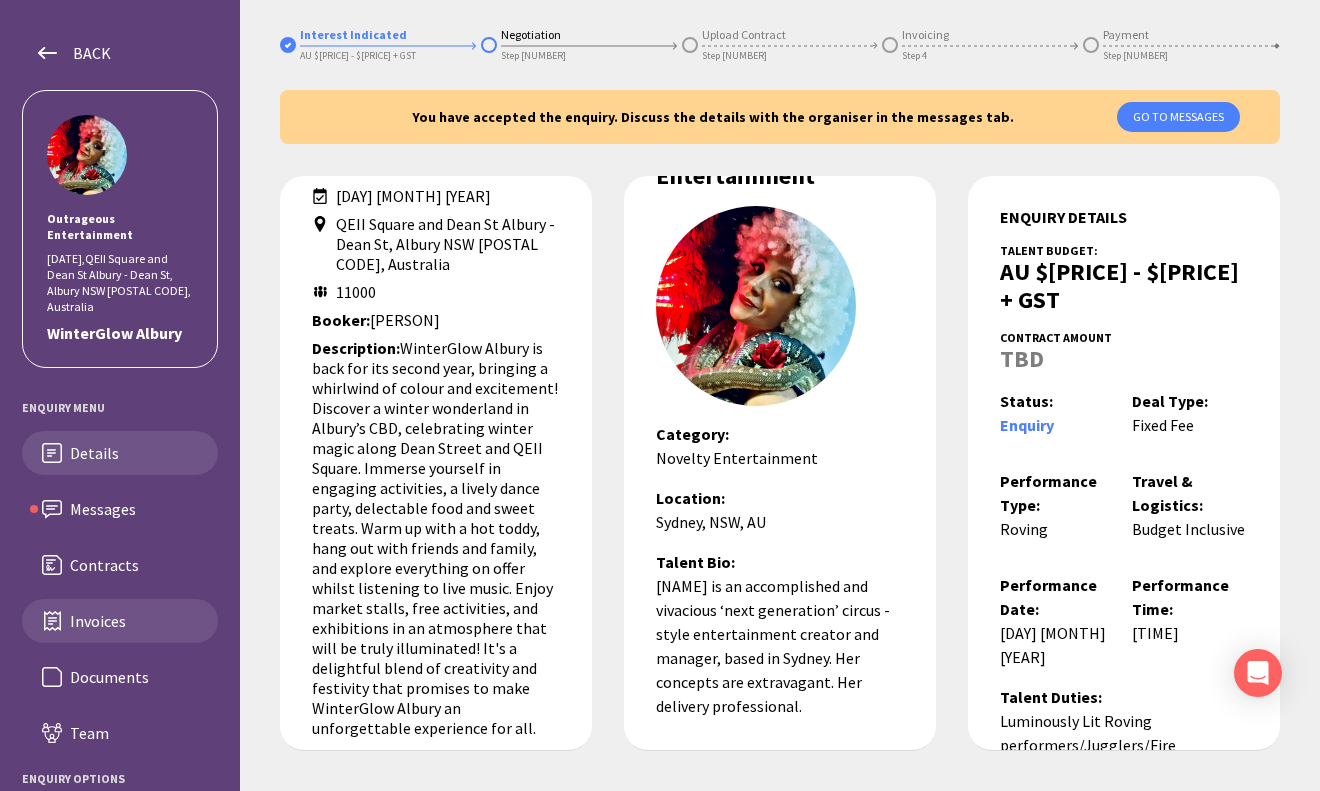 click on "Invoices" at bounding box center (136, 509) 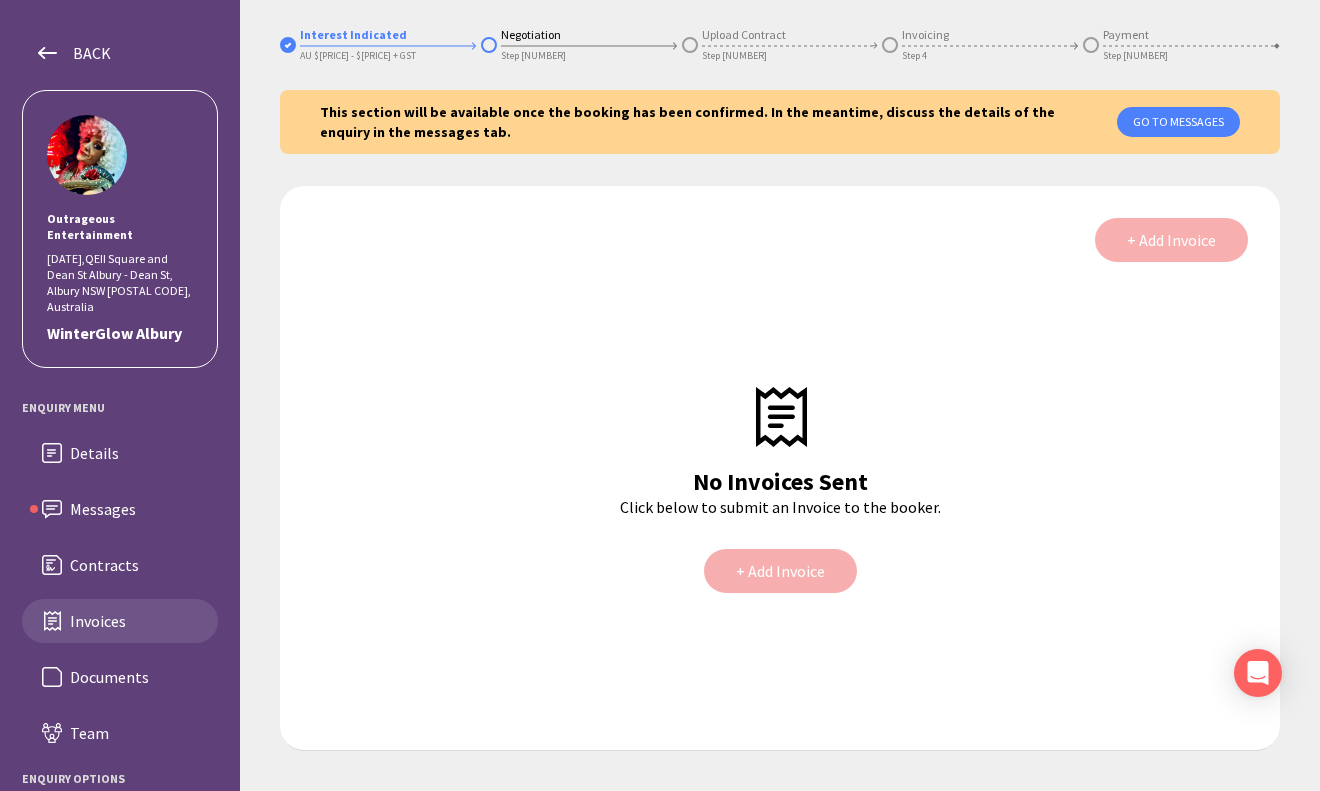 click on "GO TO MESSAGES" at bounding box center (1178, 122) 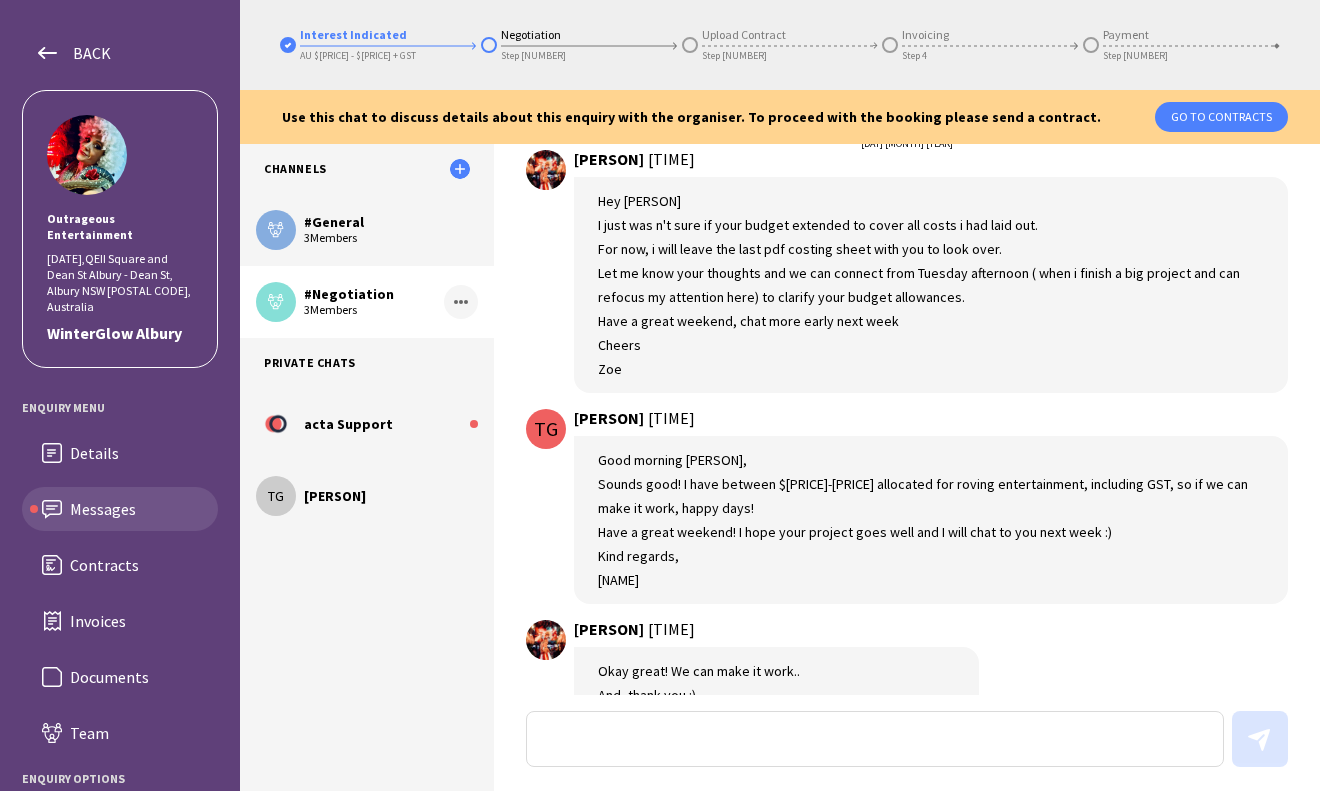scroll, scrollTop: 8728, scrollLeft: 0, axis: vertical 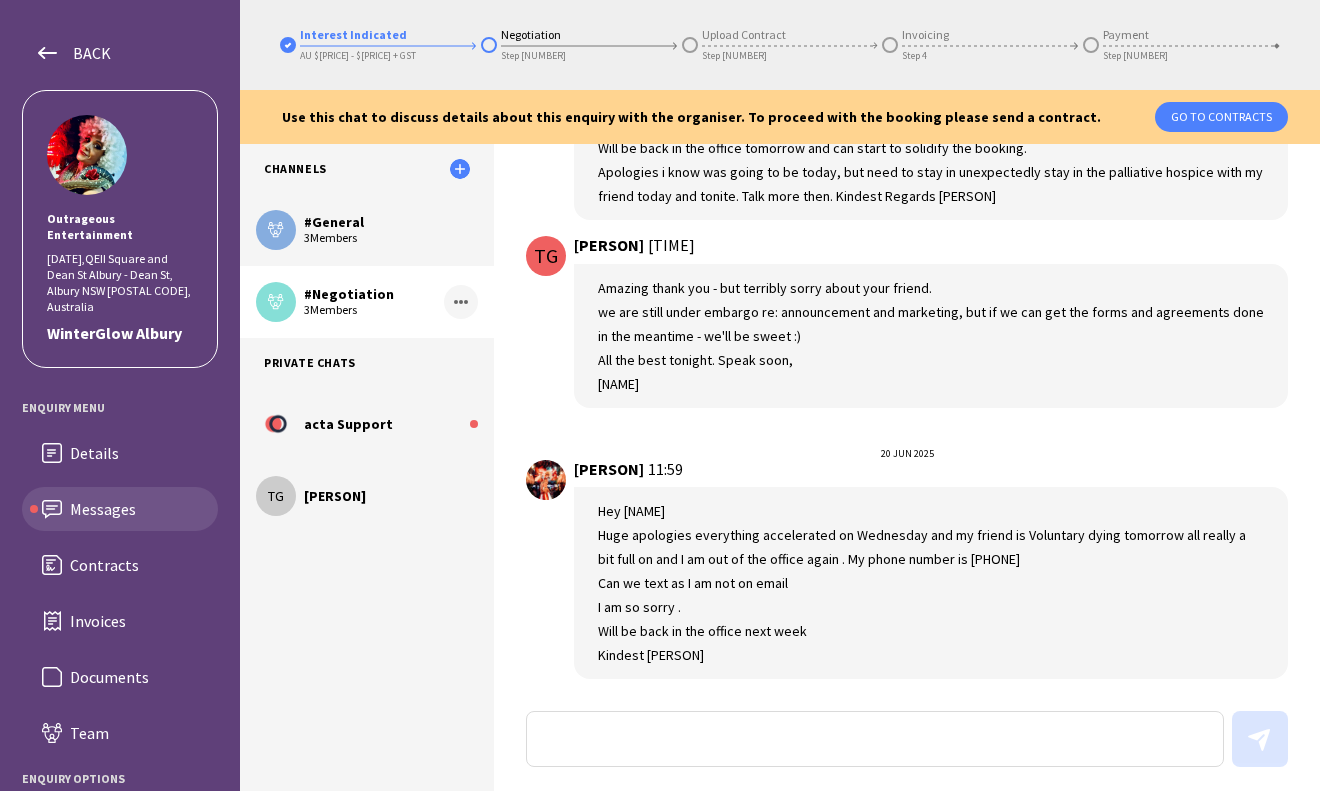 click at bounding box center (875, 739) 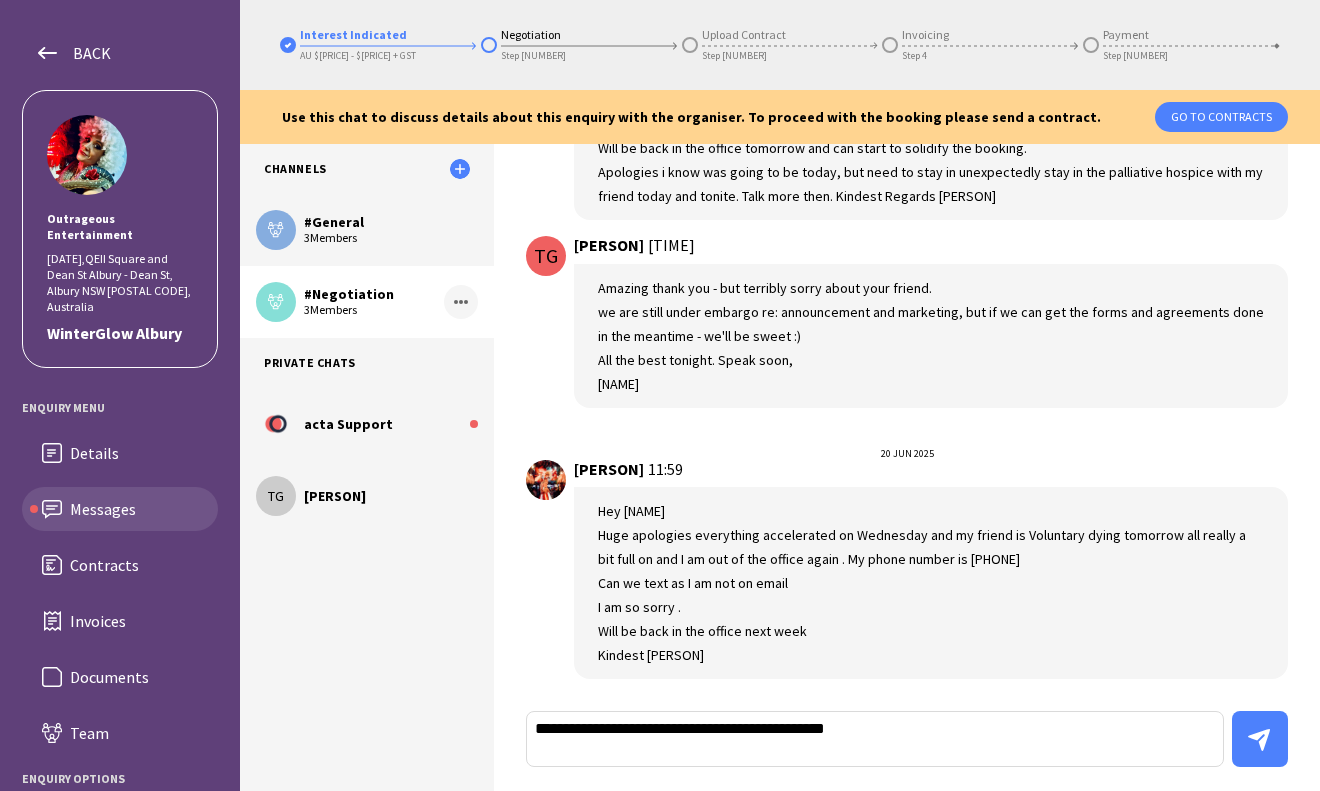 type on "**********" 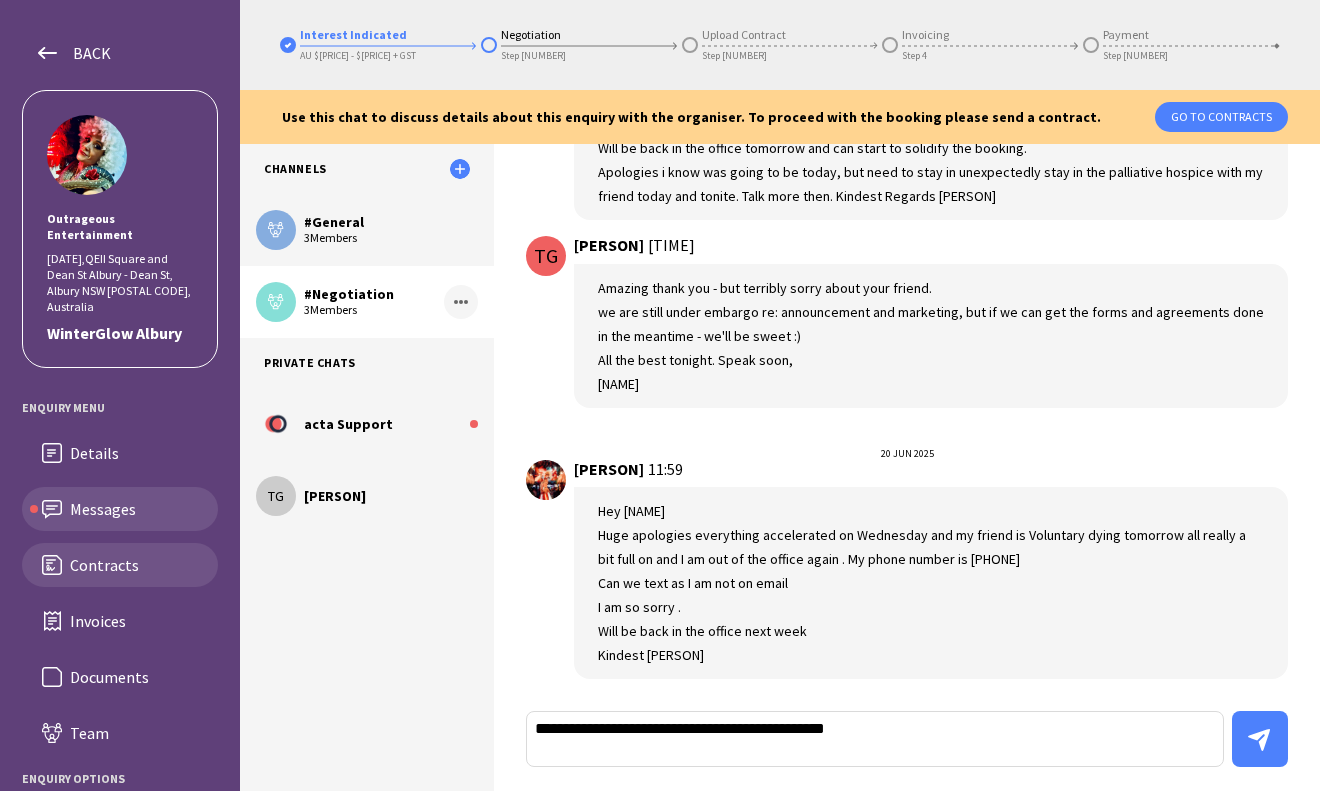 click on "Contracts" at bounding box center [136, 453] 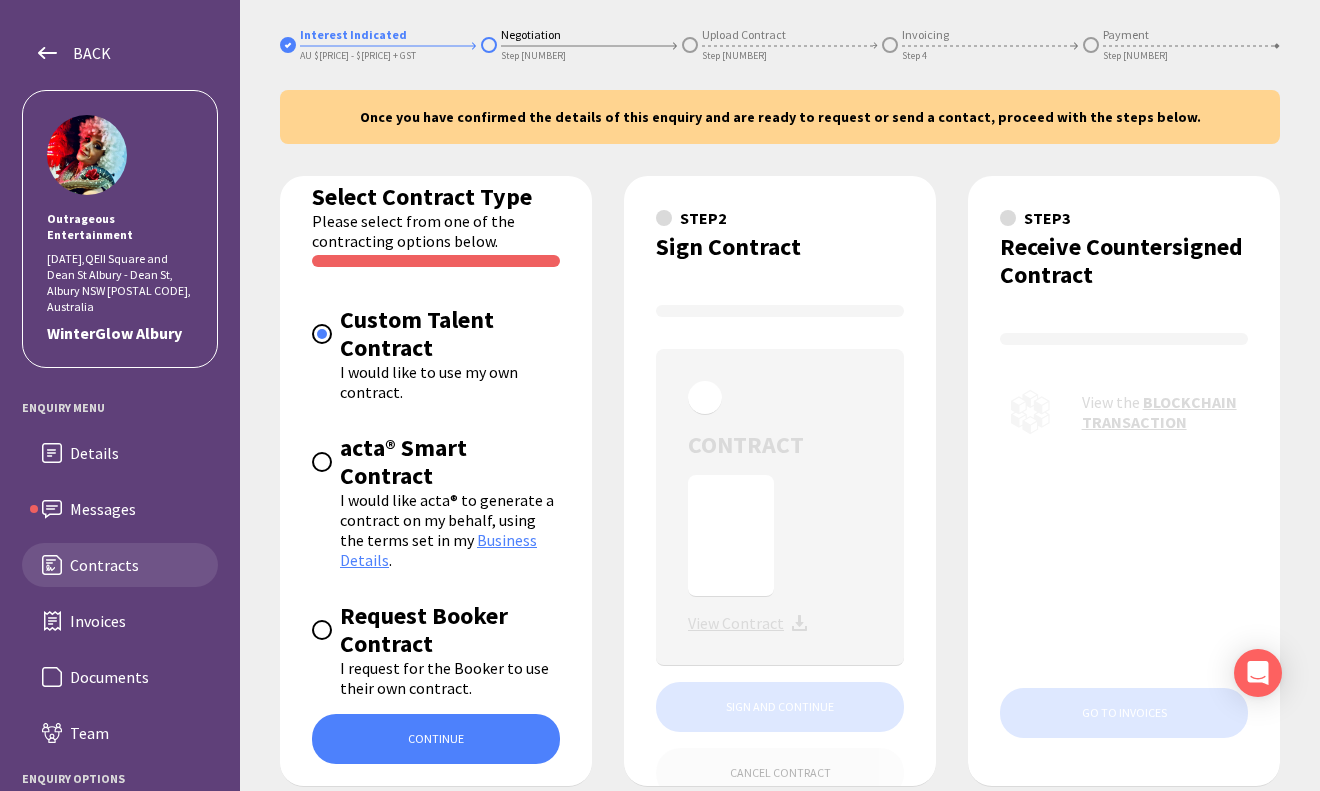 scroll, scrollTop: 56, scrollLeft: 0, axis: vertical 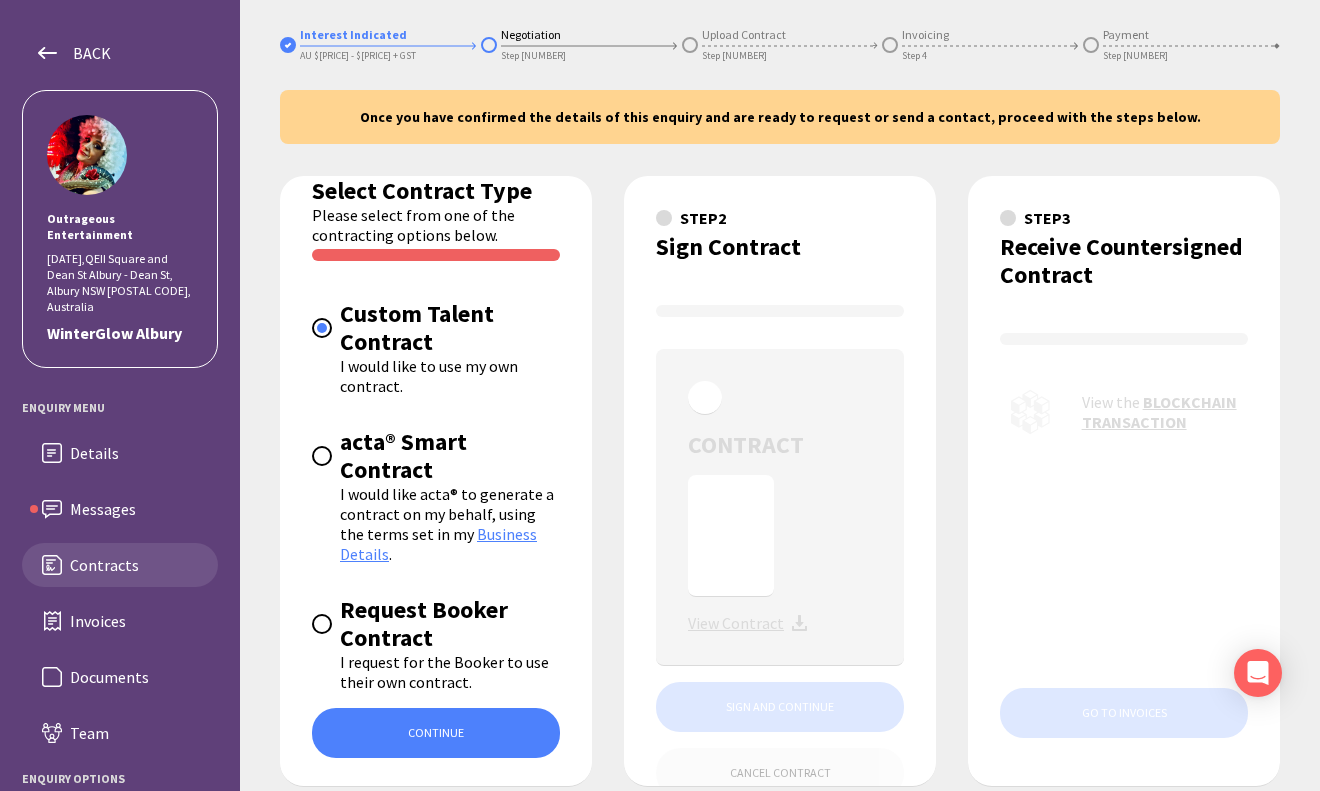 click on "CONTINUE" at bounding box center (436, 733) 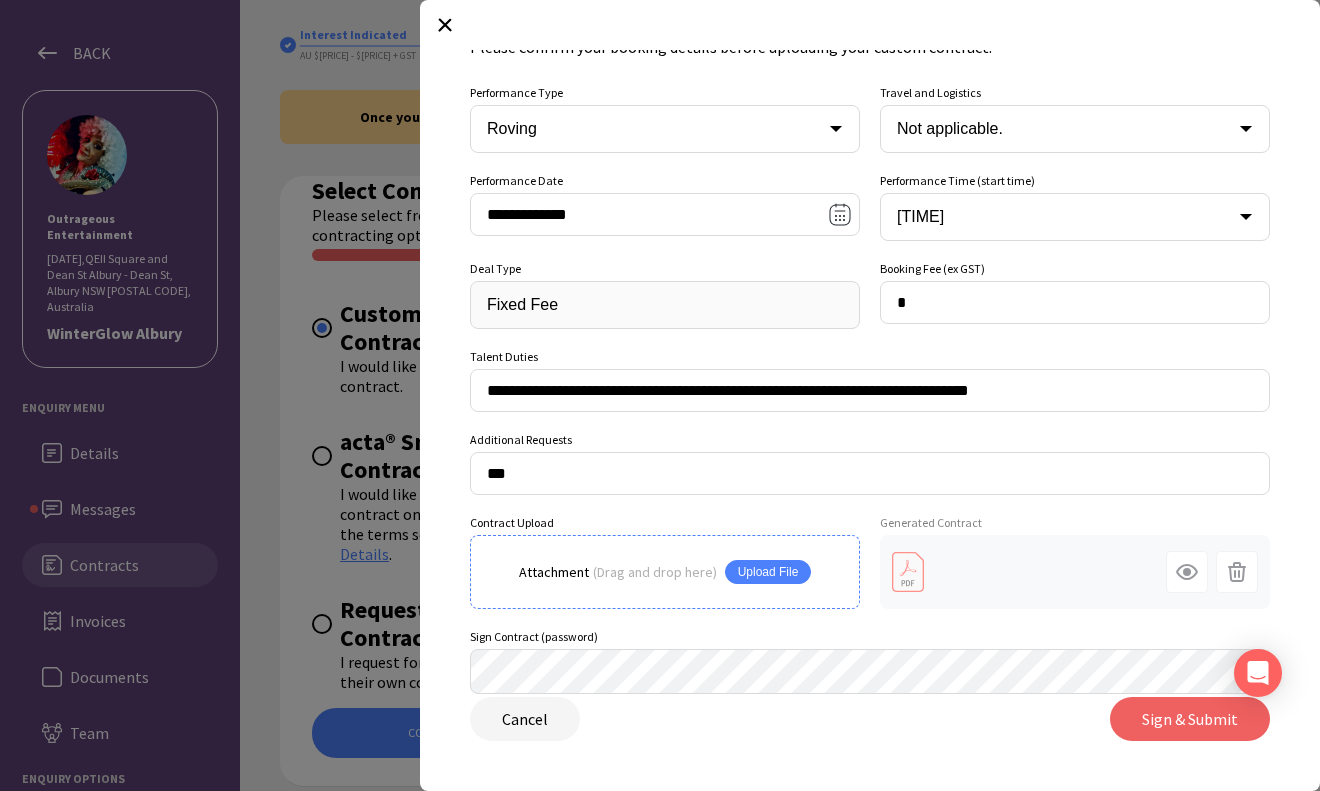 scroll, scrollTop: 75, scrollLeft: 0, axis: vertical 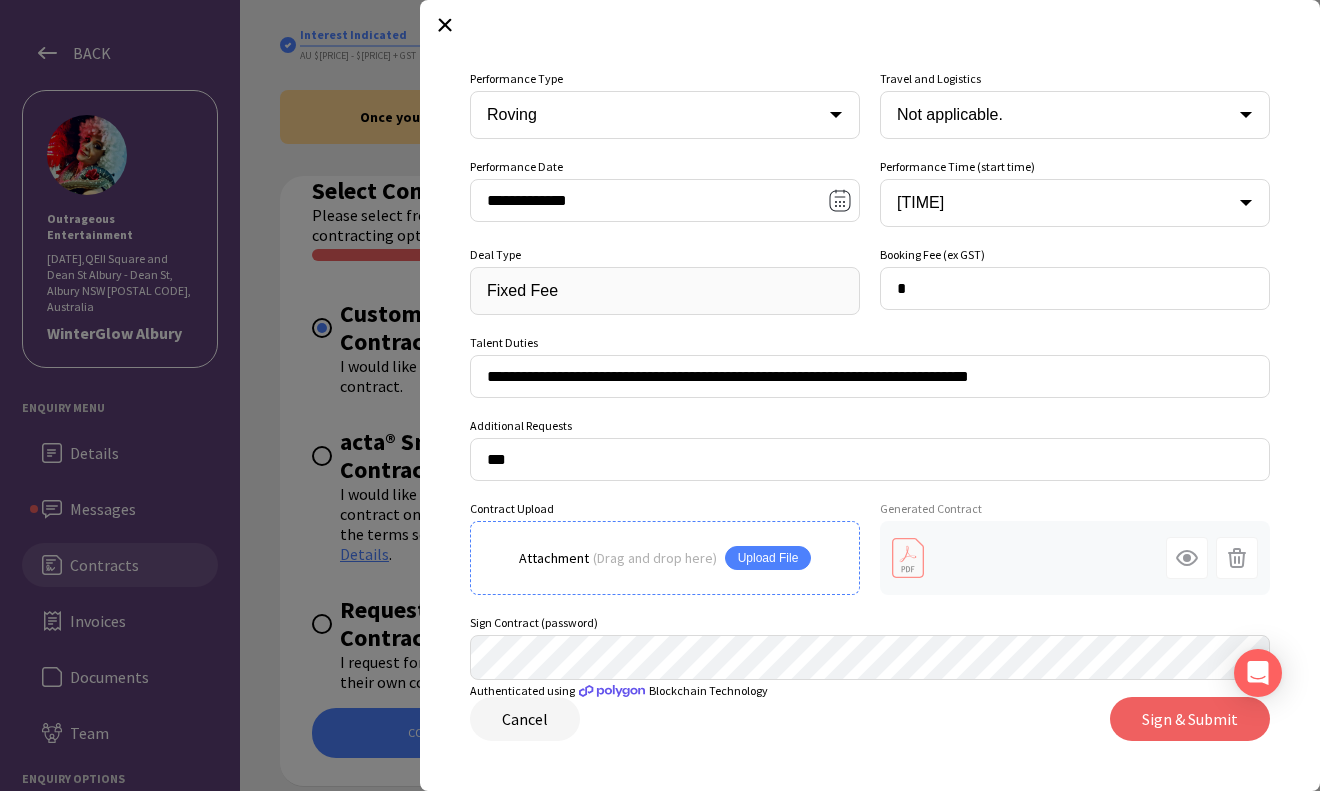 click on "Upload File" at bounding box center (768, 558) 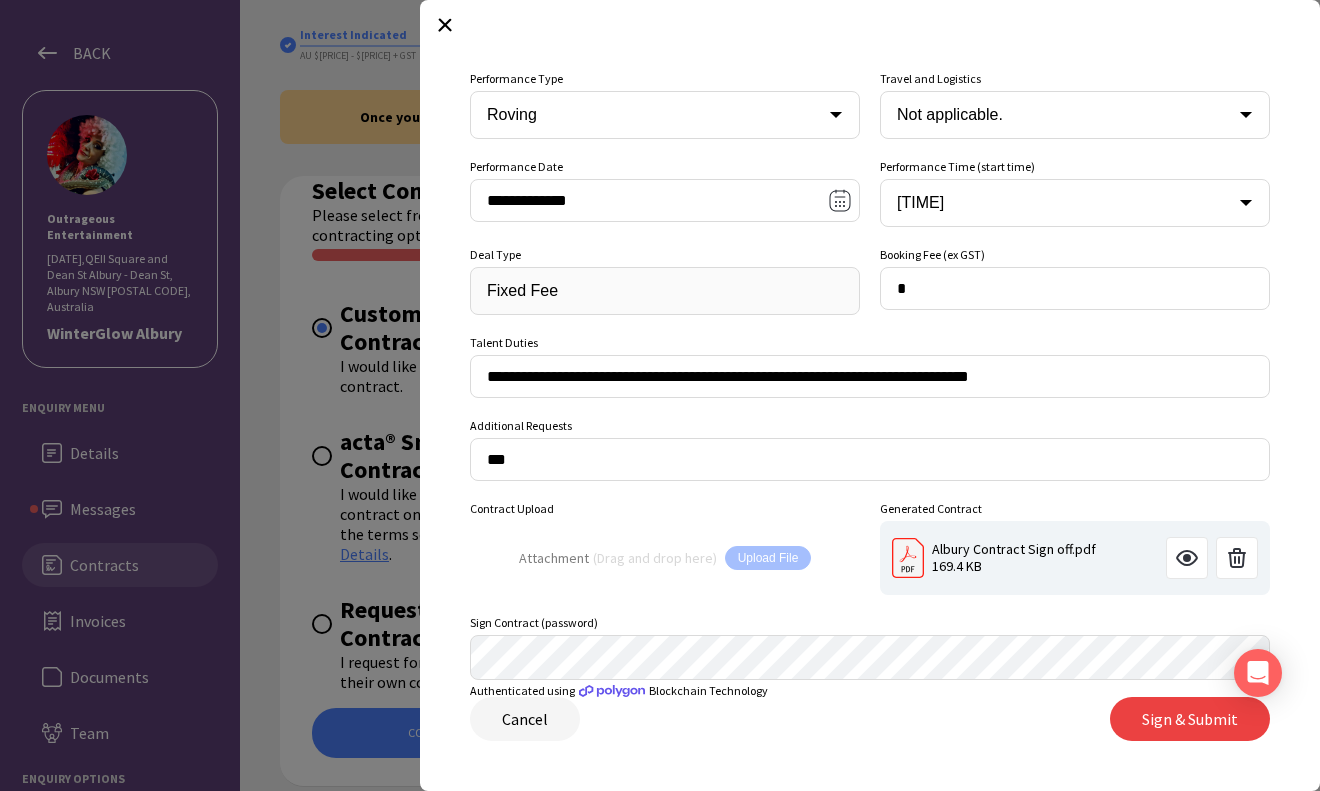 click on "Sign & Submit" at bounding box center [1190, 719] 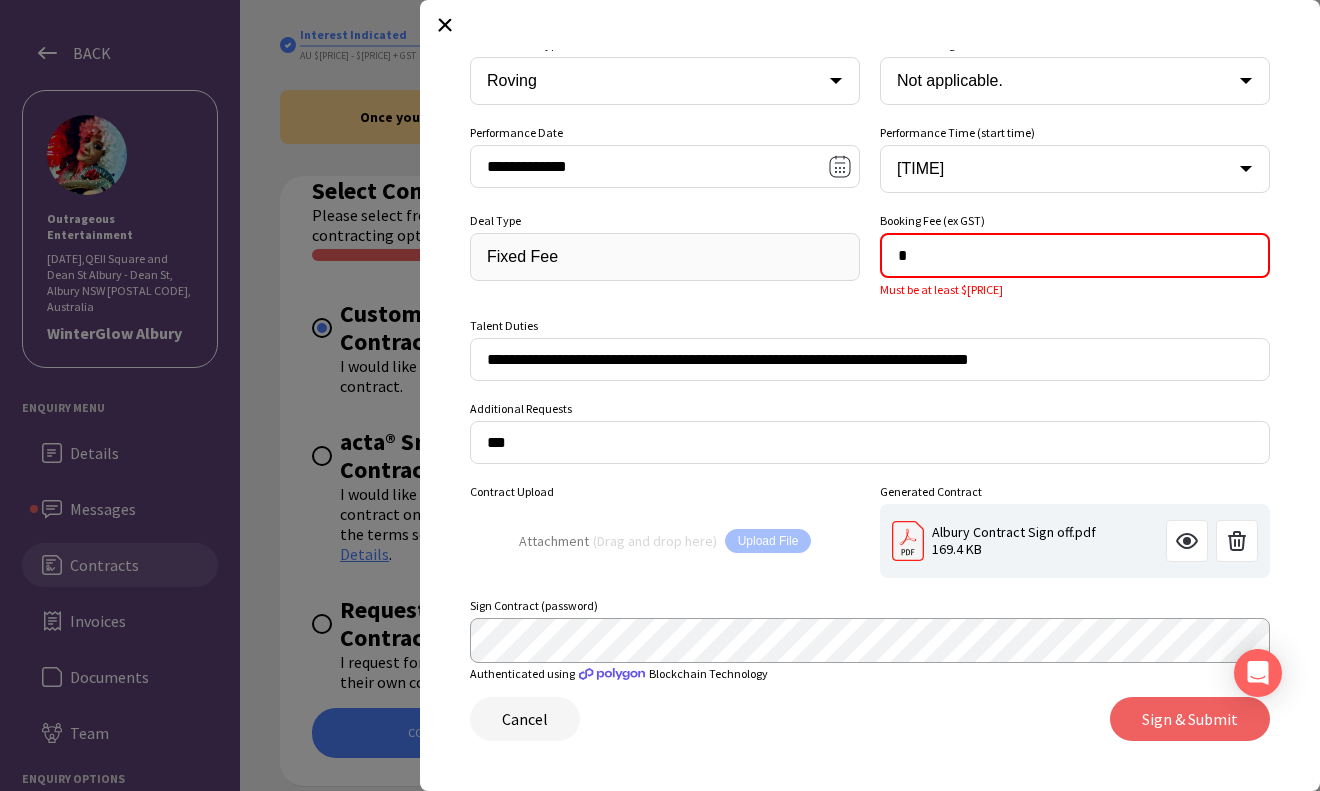 scroll, scrollTop: 135, scrollLeft: 0, axis: vertical 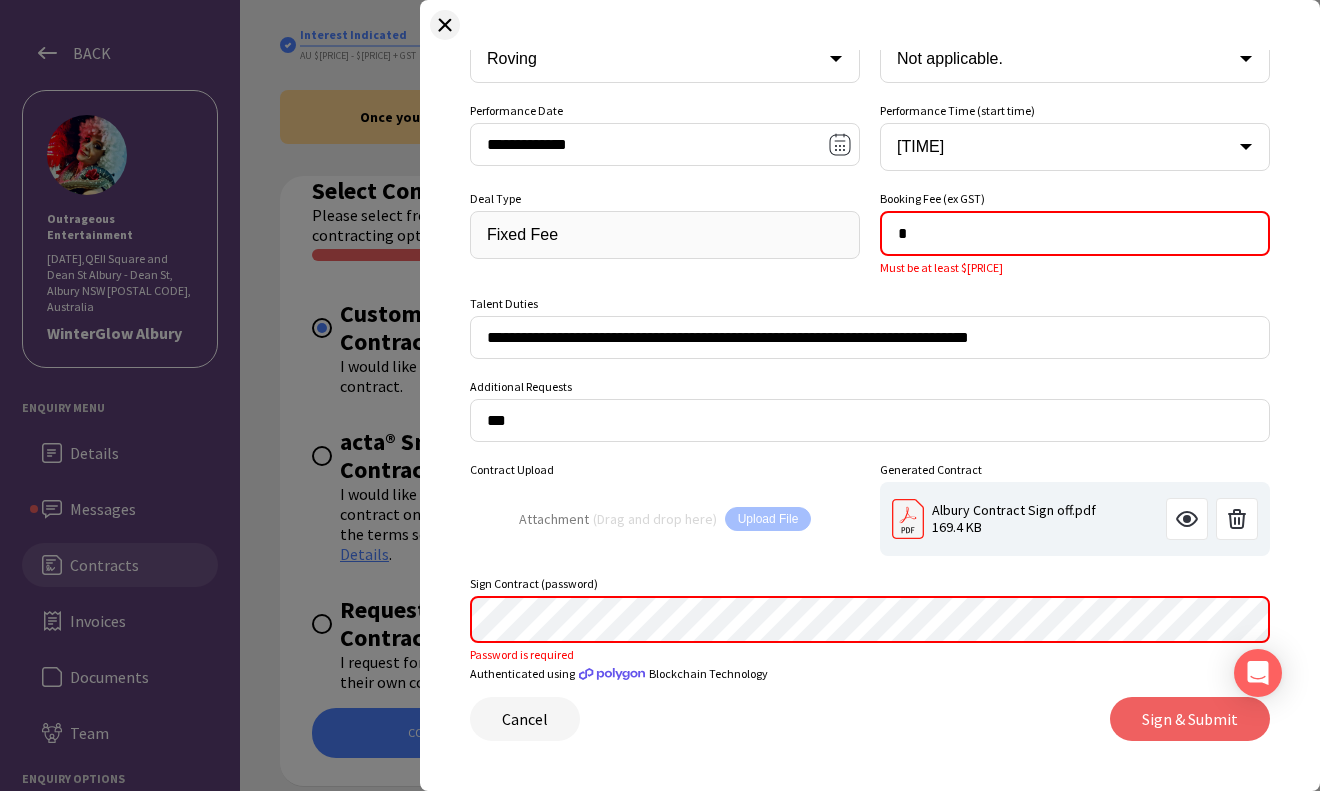 click at bounding box center [445, 25] 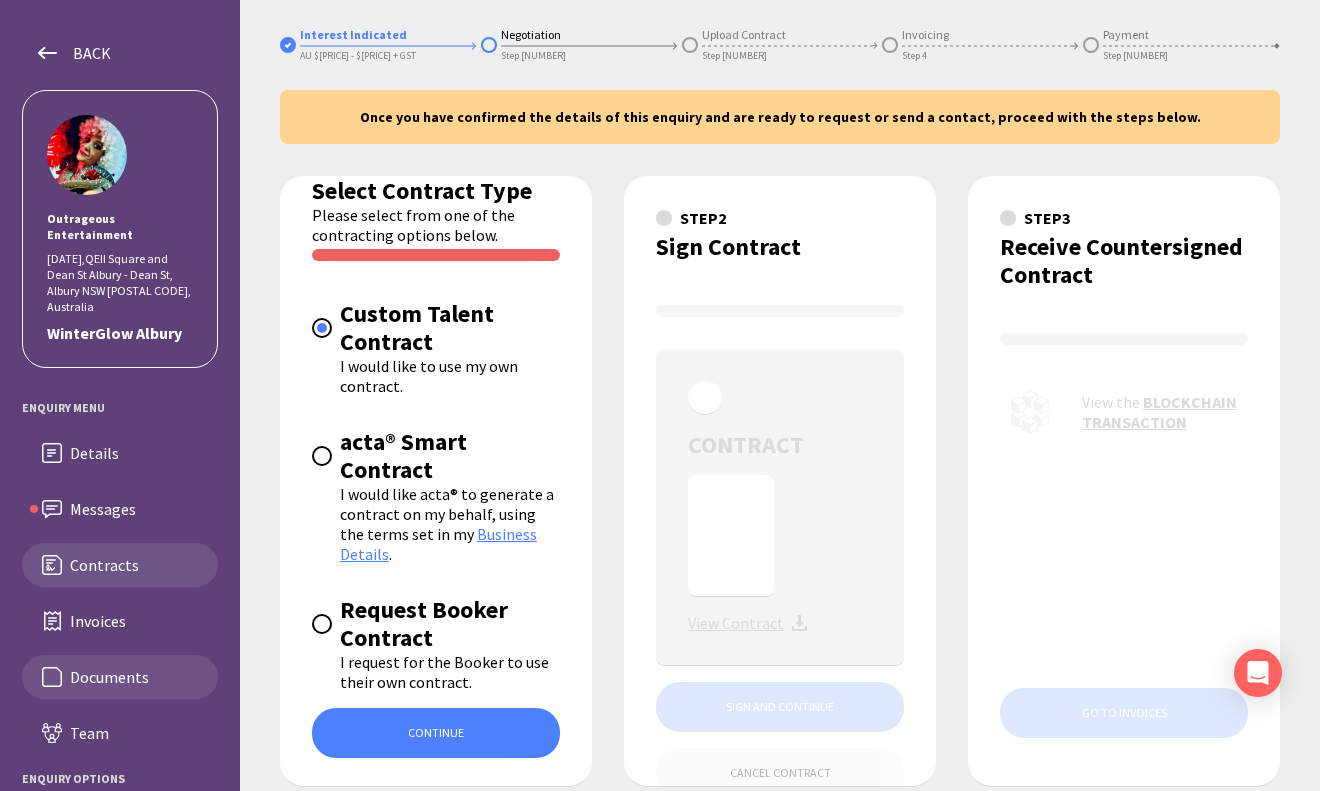 click on "Documents" at bounding box center (136, 453) 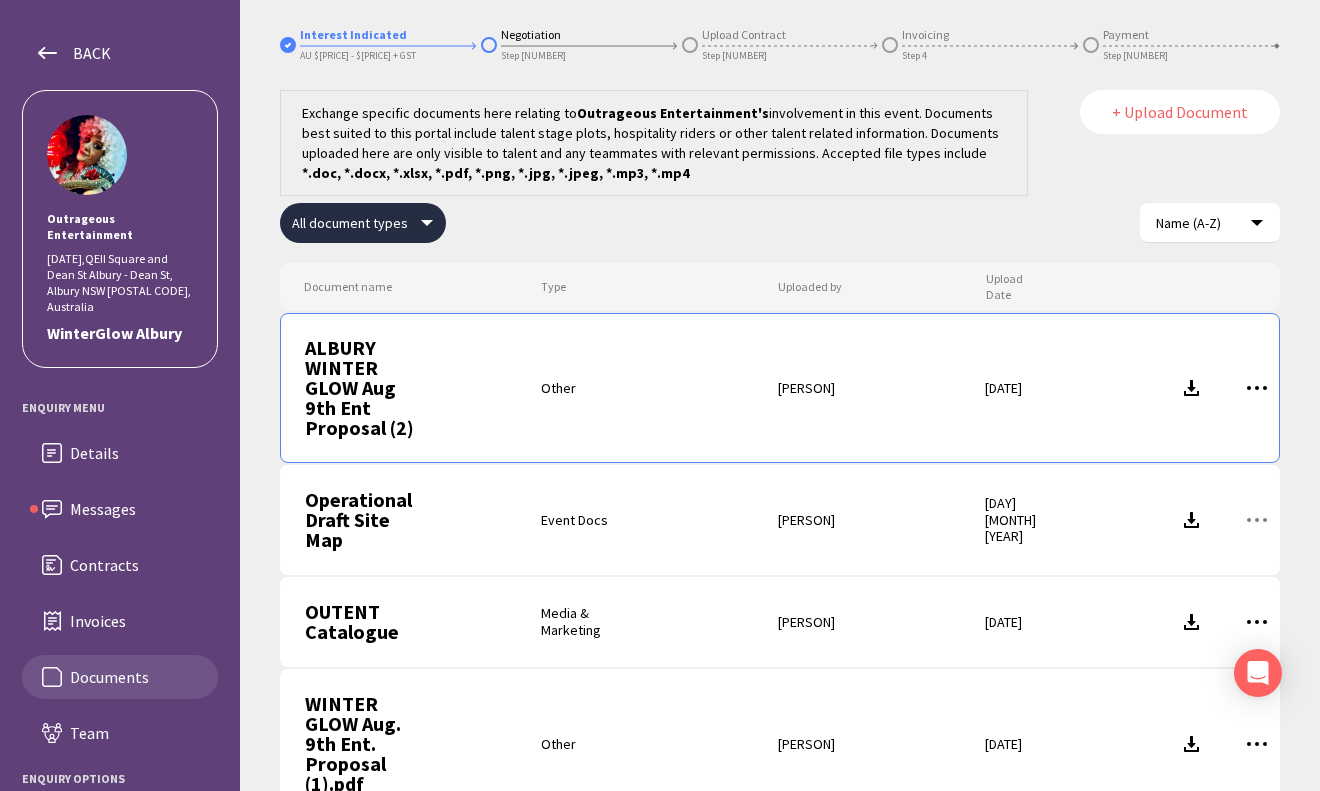 scroll, scrollTop: 0, scrollLeft: 0, axis: both 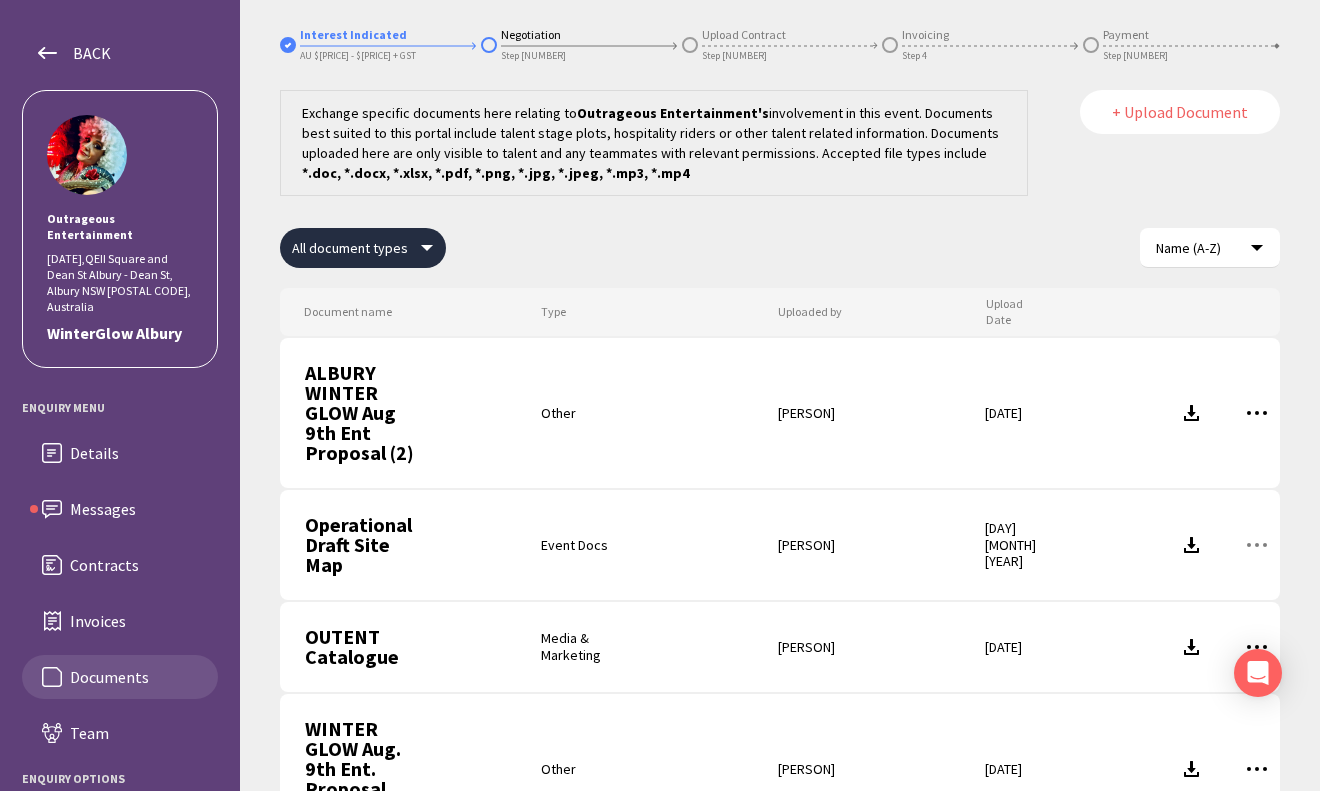 click on "+ Upload Document" at bounding box center (1180, 112) 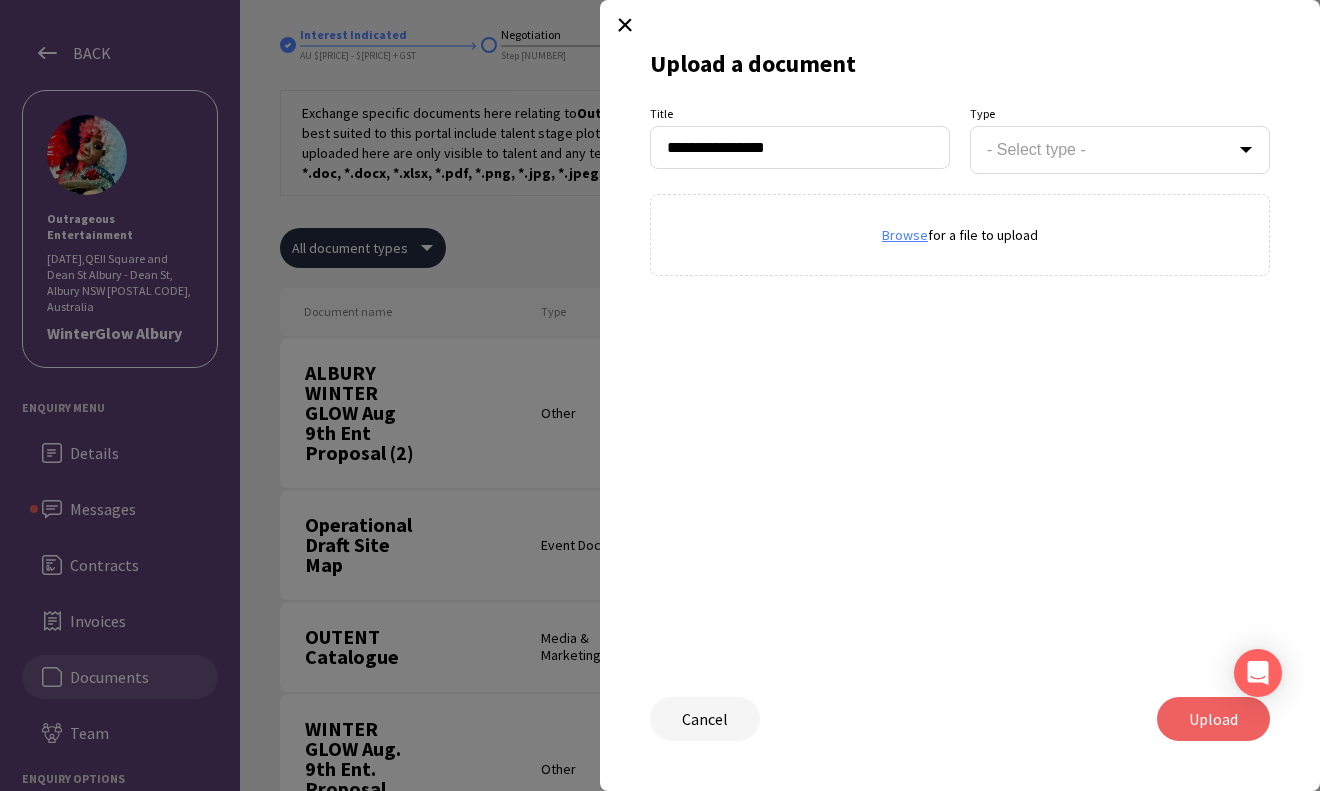 type on "**********" 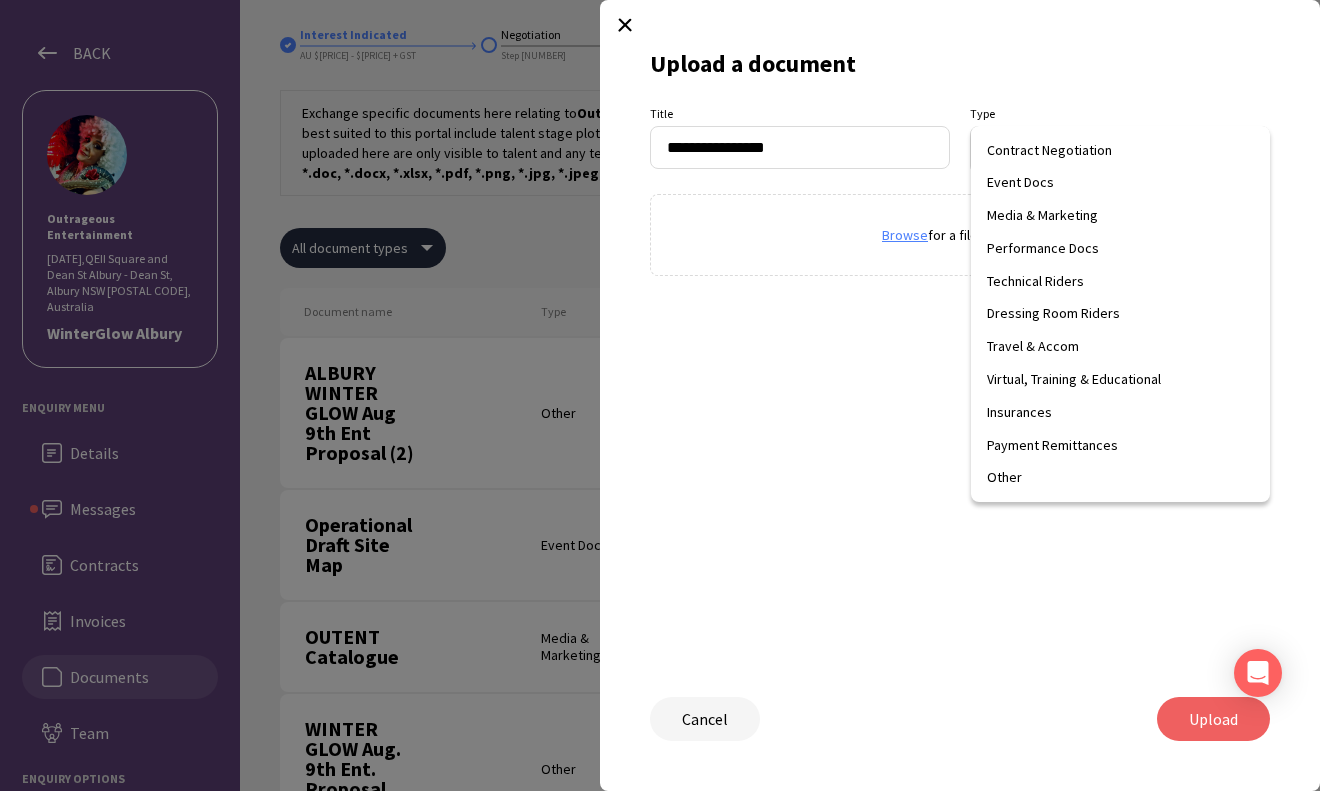 click on "BACK Outrageous Entertainment 09 [MONTH] [YEAR] , QEII Square and Dean St Albury - Dean St, Albury NSW 2640, Australia WinterGlow Albury Enquiry menu Details Messages Contracts Invoices Documents Team Enquiry Options Decline Enquiry Interest Indicated AU $2,500.00 - $5,000.00 + GST Negotiation Step 2 Upload Contract Step 3 Invoicing Step 4 Payment Step 5 Outrageous Entertainment WinterGlow Albury Details Messages Contracts Invoices Documents Team acta - Documents Exchange specific documents here relating to Outrageous Entertainment 's involvement in this event . Documents best suited to this portal include talent stage plots, hospitality riders or other talent related information. Documents uploaded here are only visible to talent and any teammates with relevant permissions. Accepted file types include *.doc, *.docx, *.xlsx, *.pdf, *.png, *.jpg, *.jpeg, *.mp3, *.mp4 + Upload Document All document types Name (A-Z) Document name Type Uploaded by Upload Date" at bounding box center [660, 395] 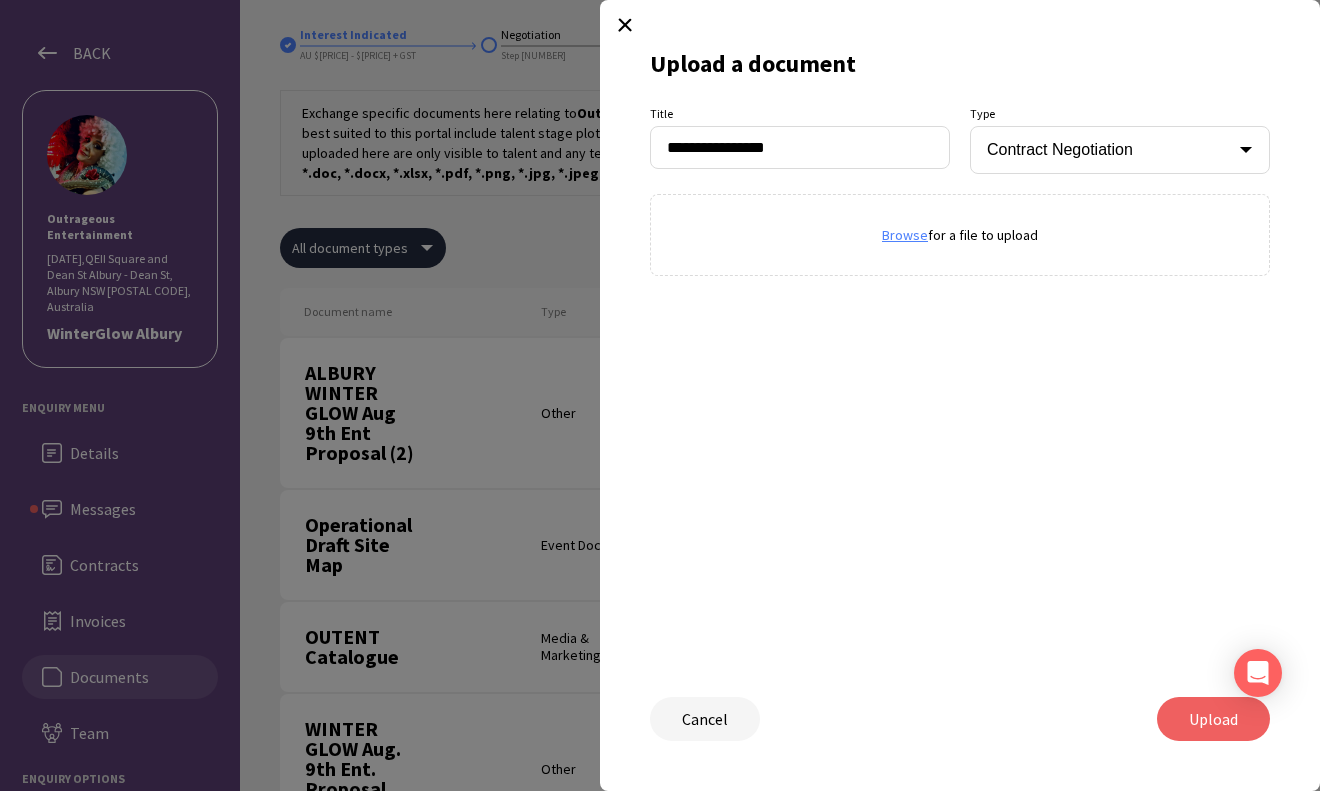 click on "Browse  for a file to upload" at bounding box center [960, 235] 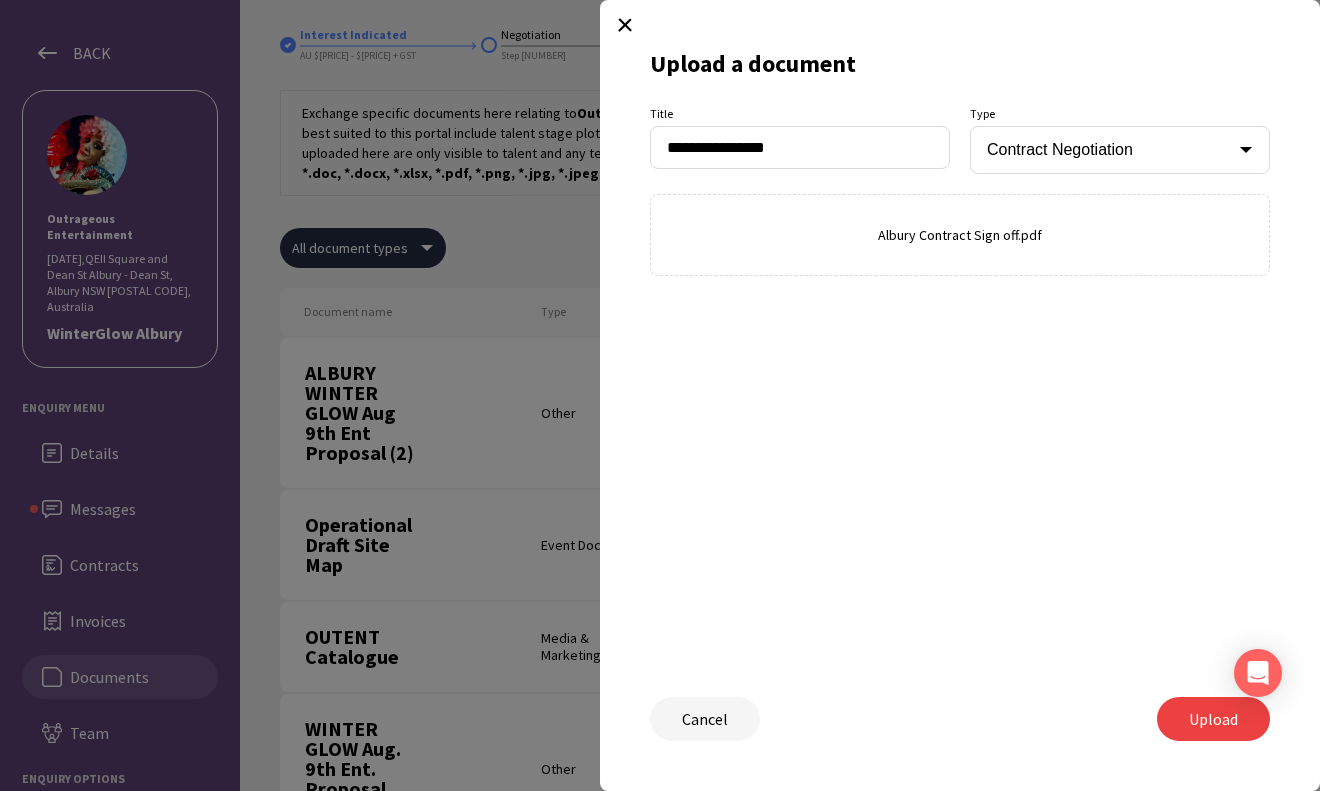 click on "Upload" at bounding box center [1213, 719] 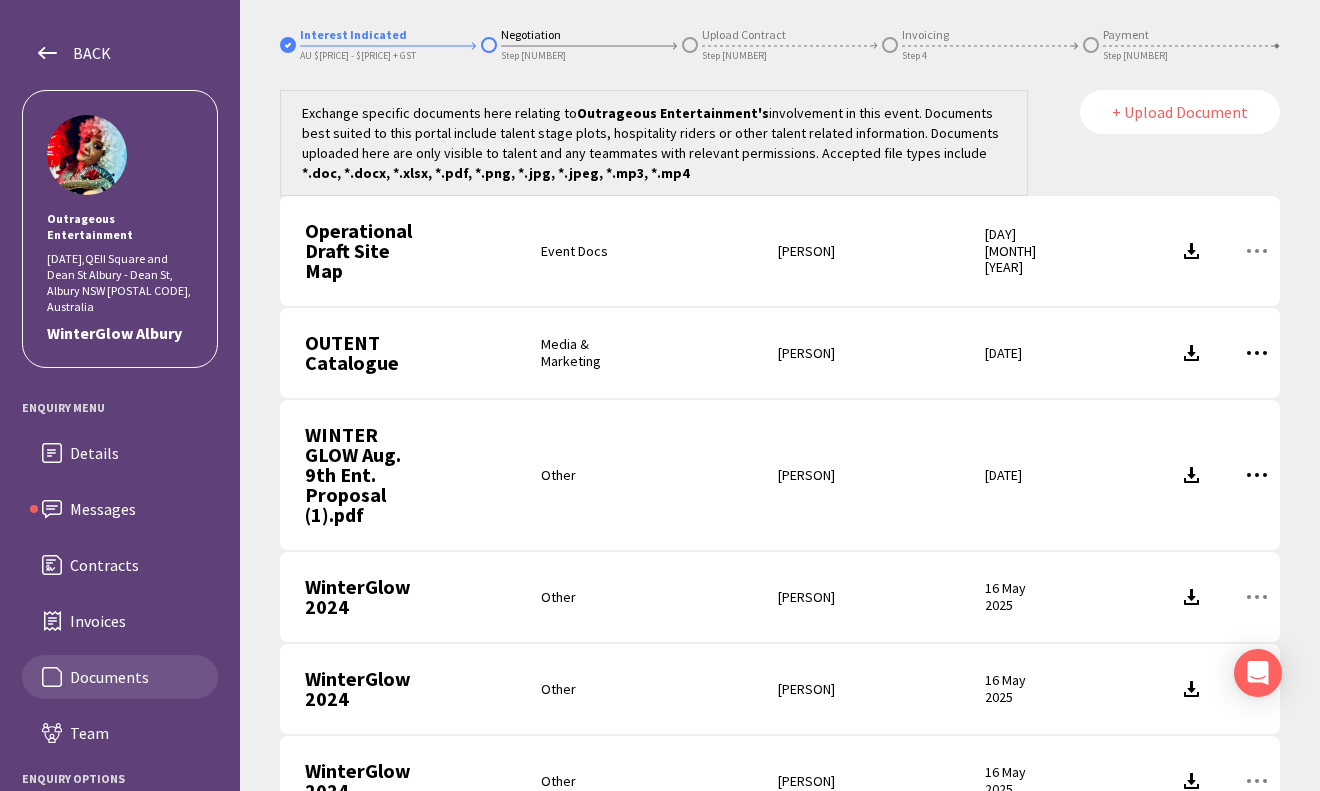scroll, scrollTop: 461, scrollLeft: 0, axis: vertical 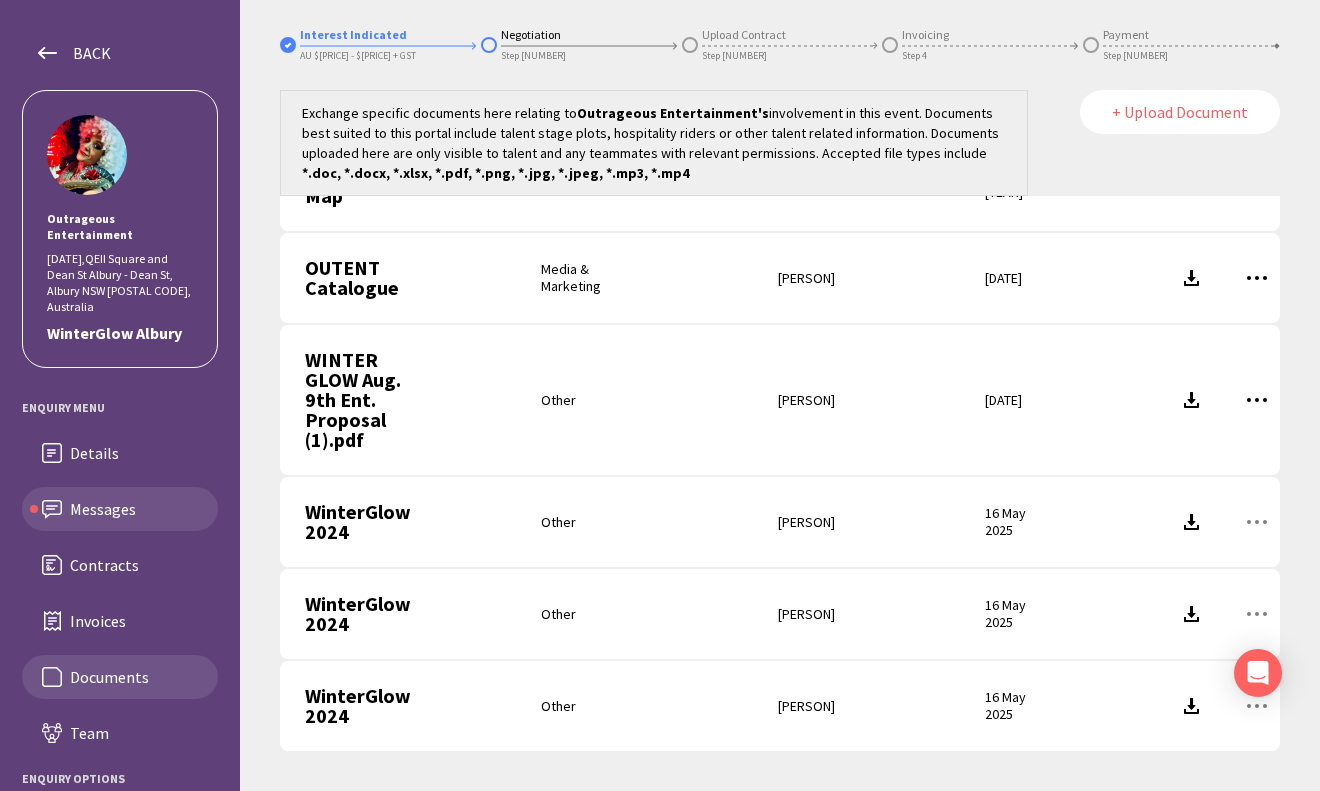 click on "Messages" at bounding box center [136, 453] 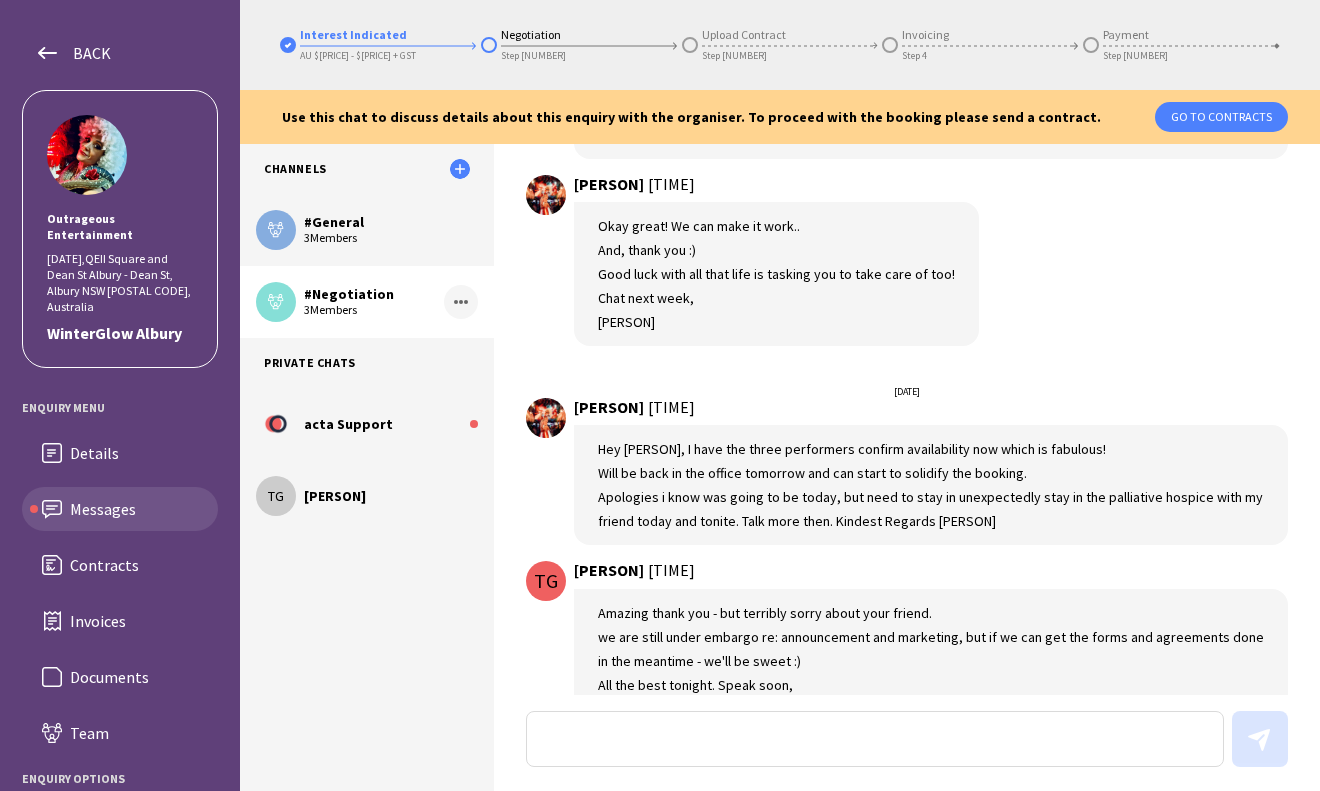 scroll, scrollTop: 8879, scrollLeft: 0, axis: vertical 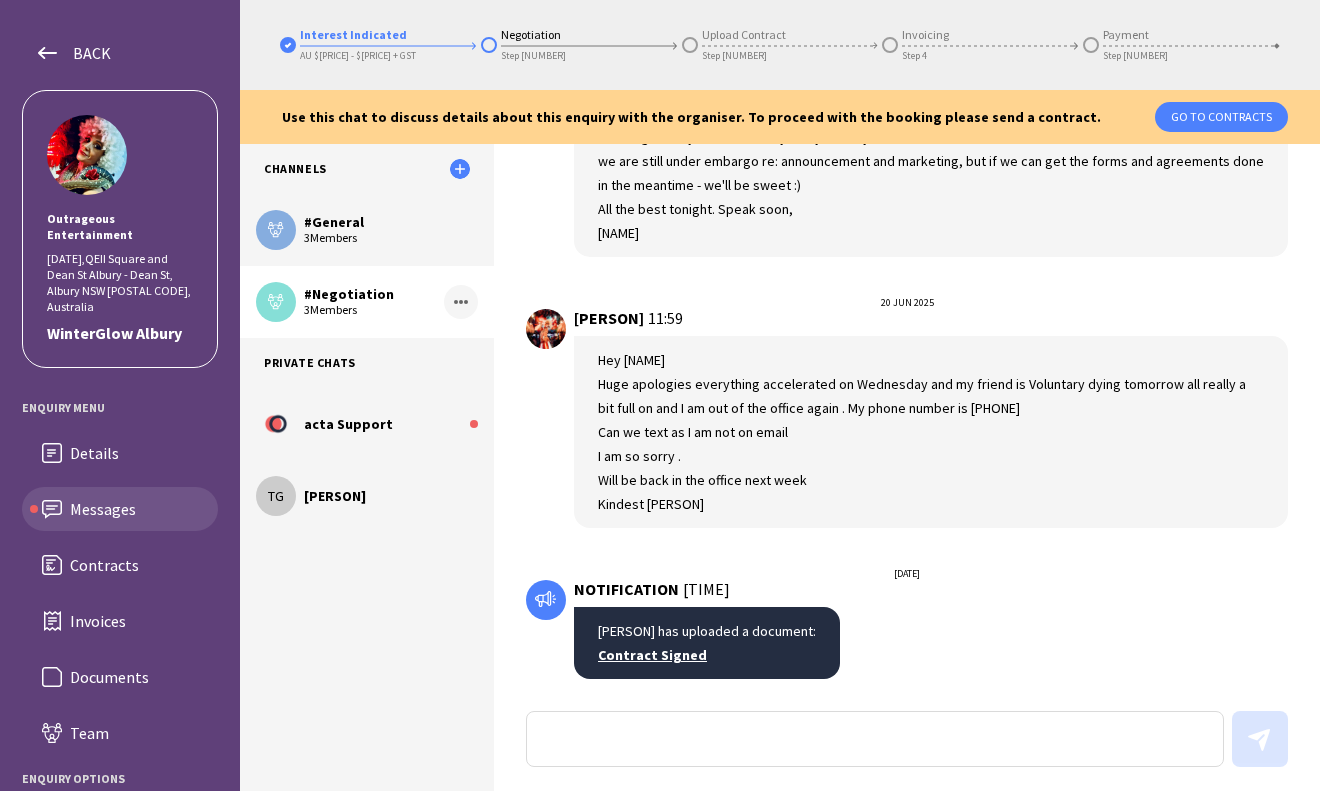 click at bounding box center (875, 739) 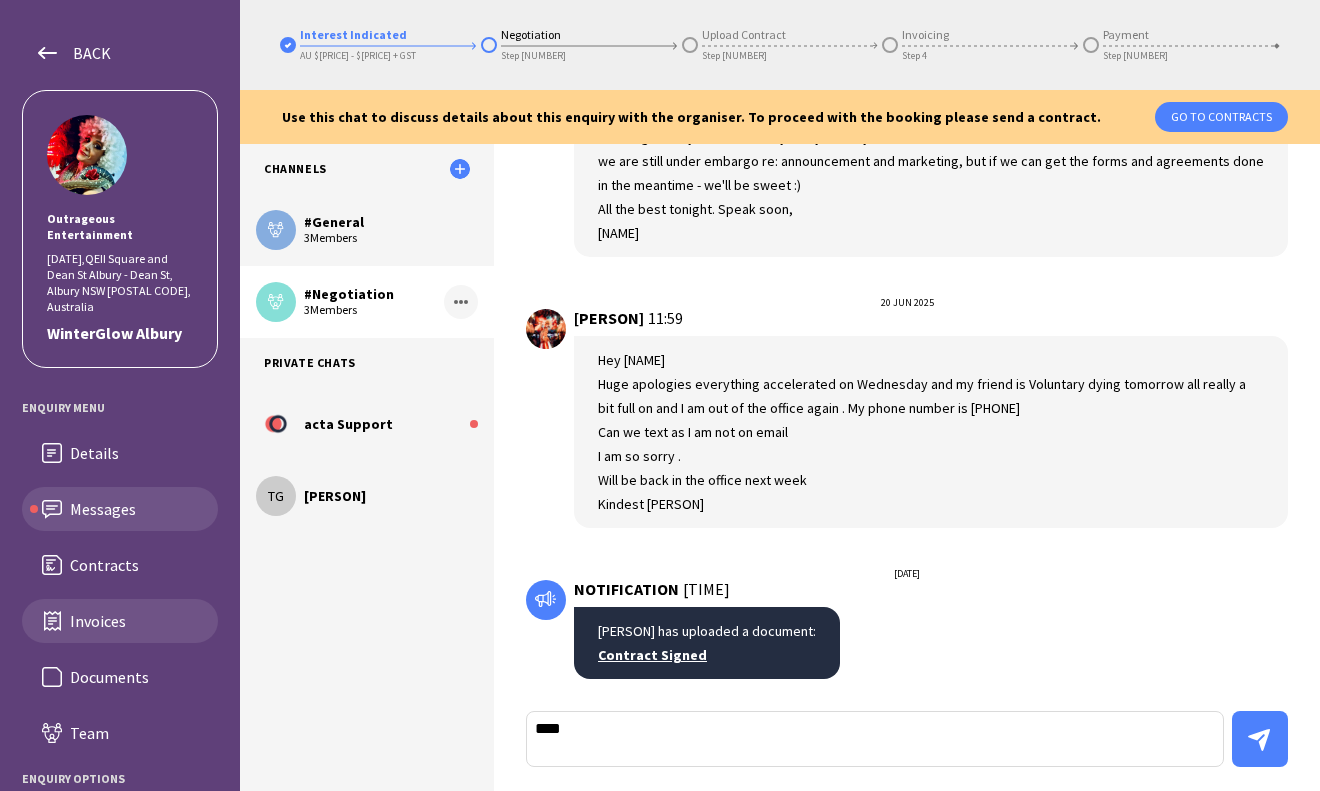 type on "***" 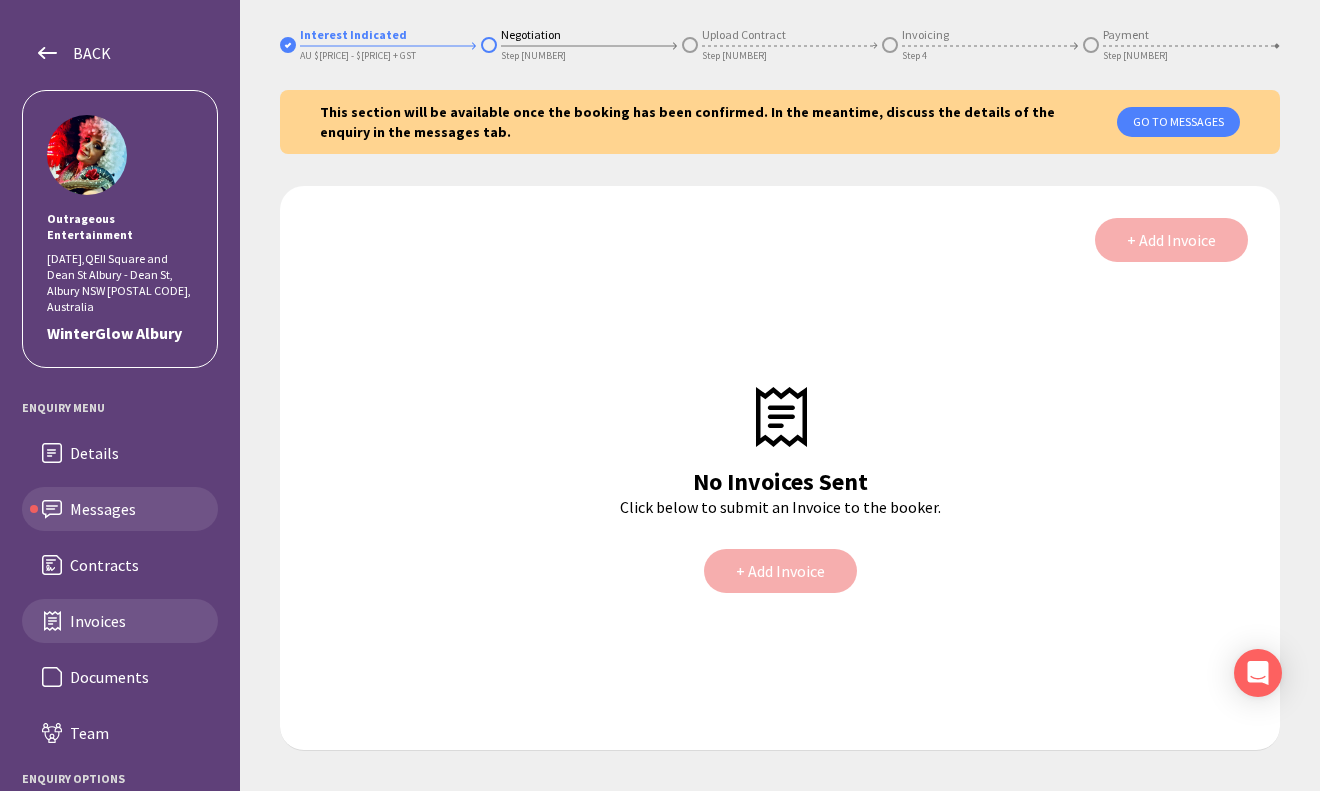 click on "Messages" at bounding box center (120, 509) 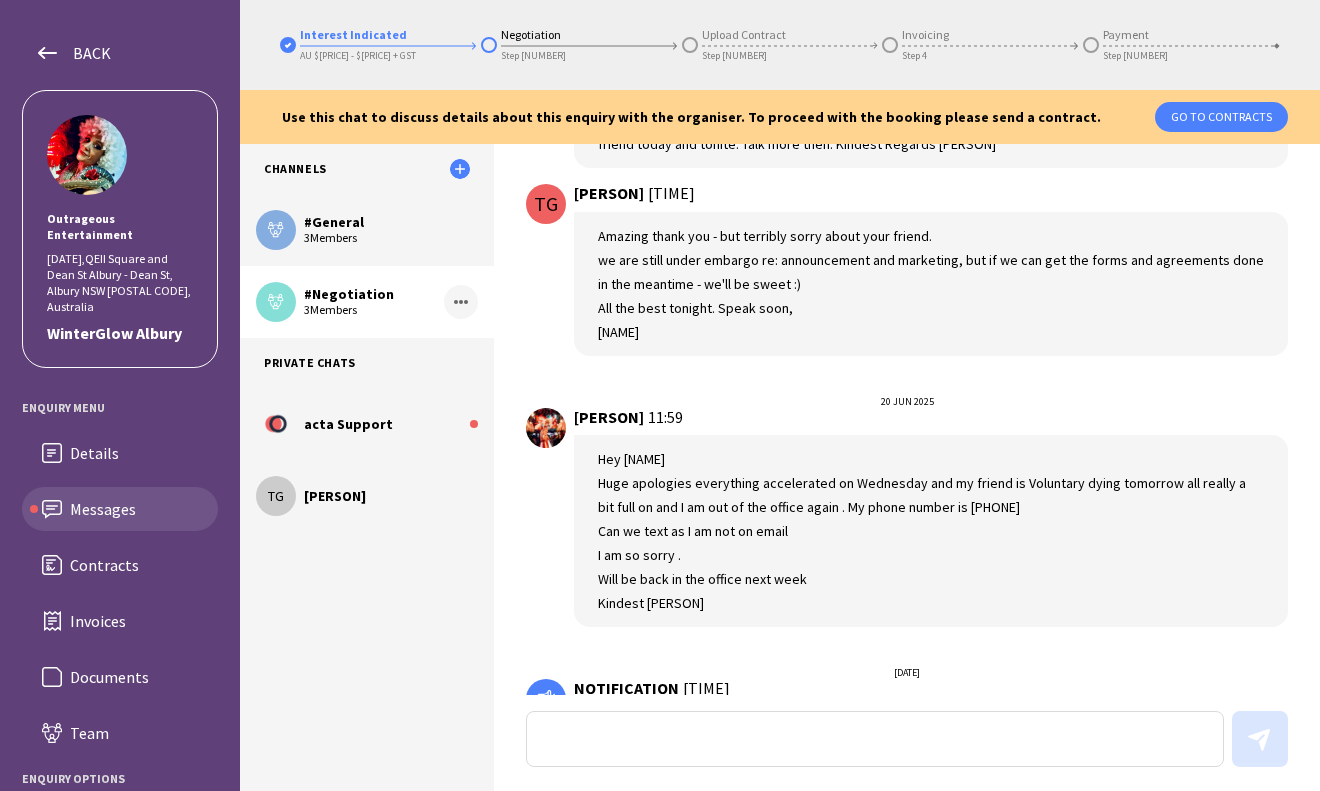 scroll, scrollTop: 8879, scrollLeft: 0, axis: vertical 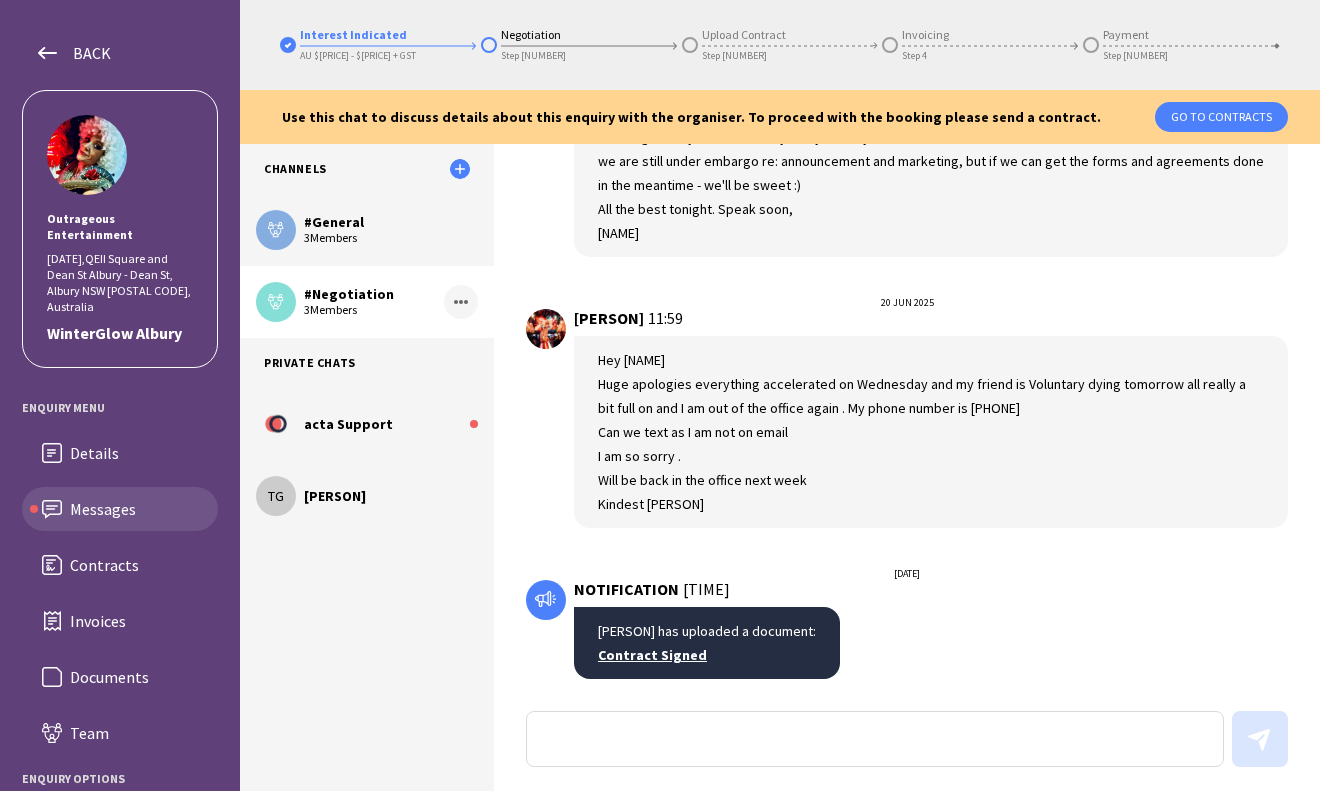 click at bounding box center (875, 739) 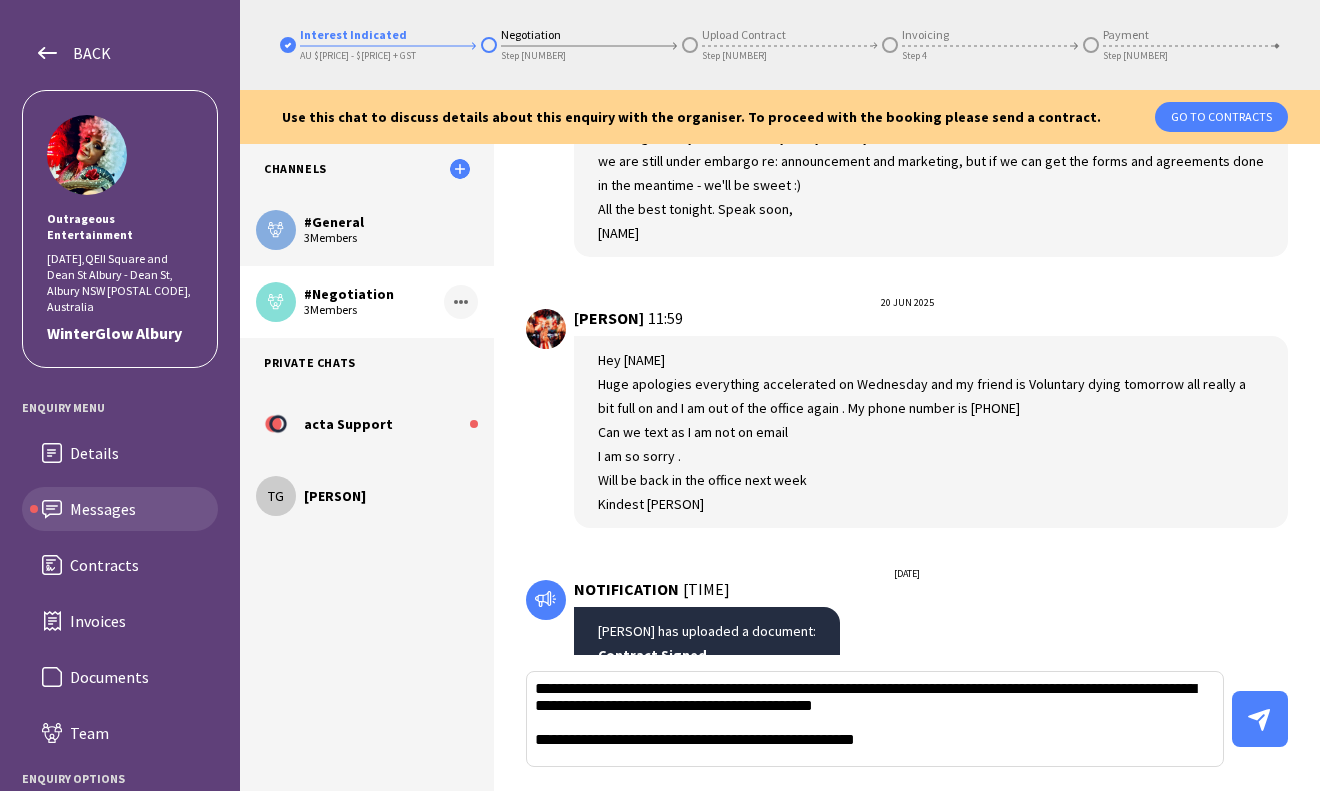 drag, startPoint x: 847, startPoint y: 753, endPoint x: 801, endPoint y: 754, distance: 46.010868 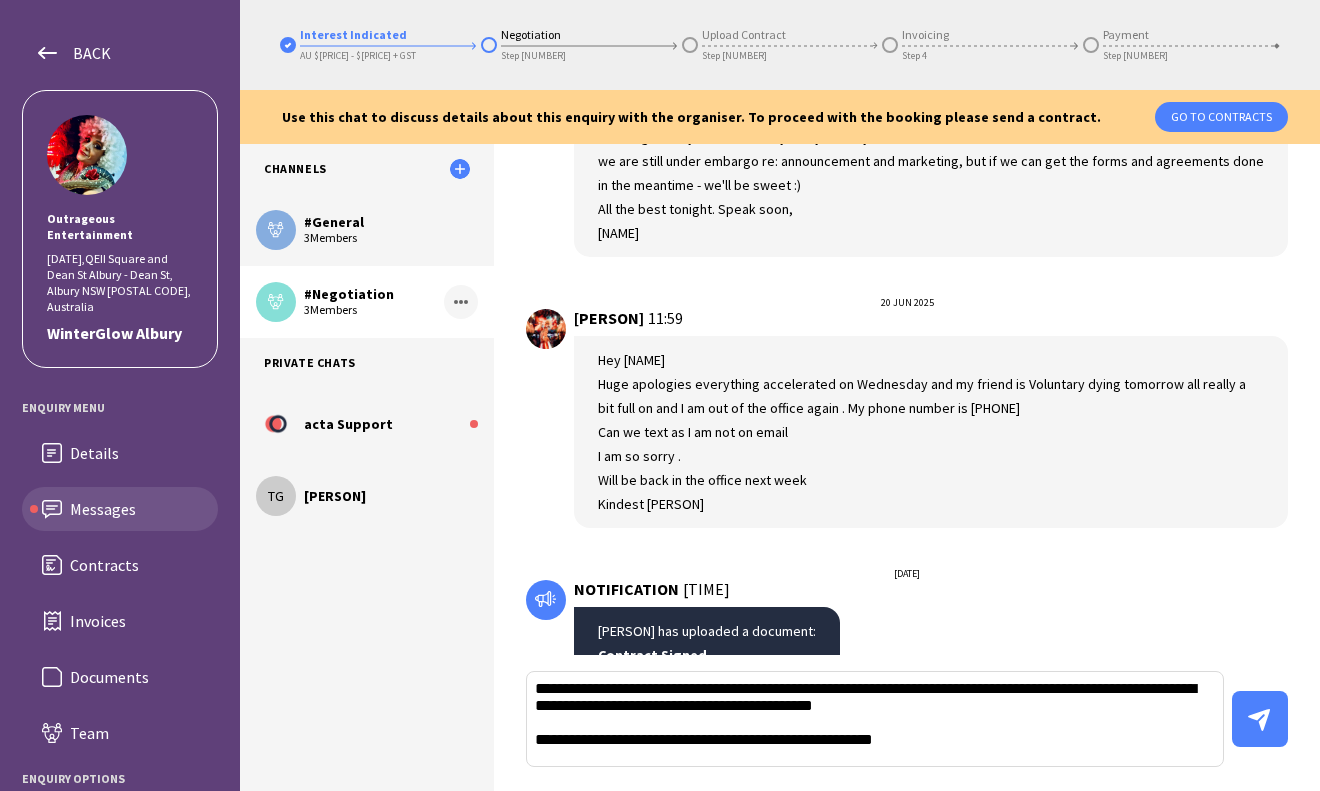 click on "**********" at bounding box center (875, 719) 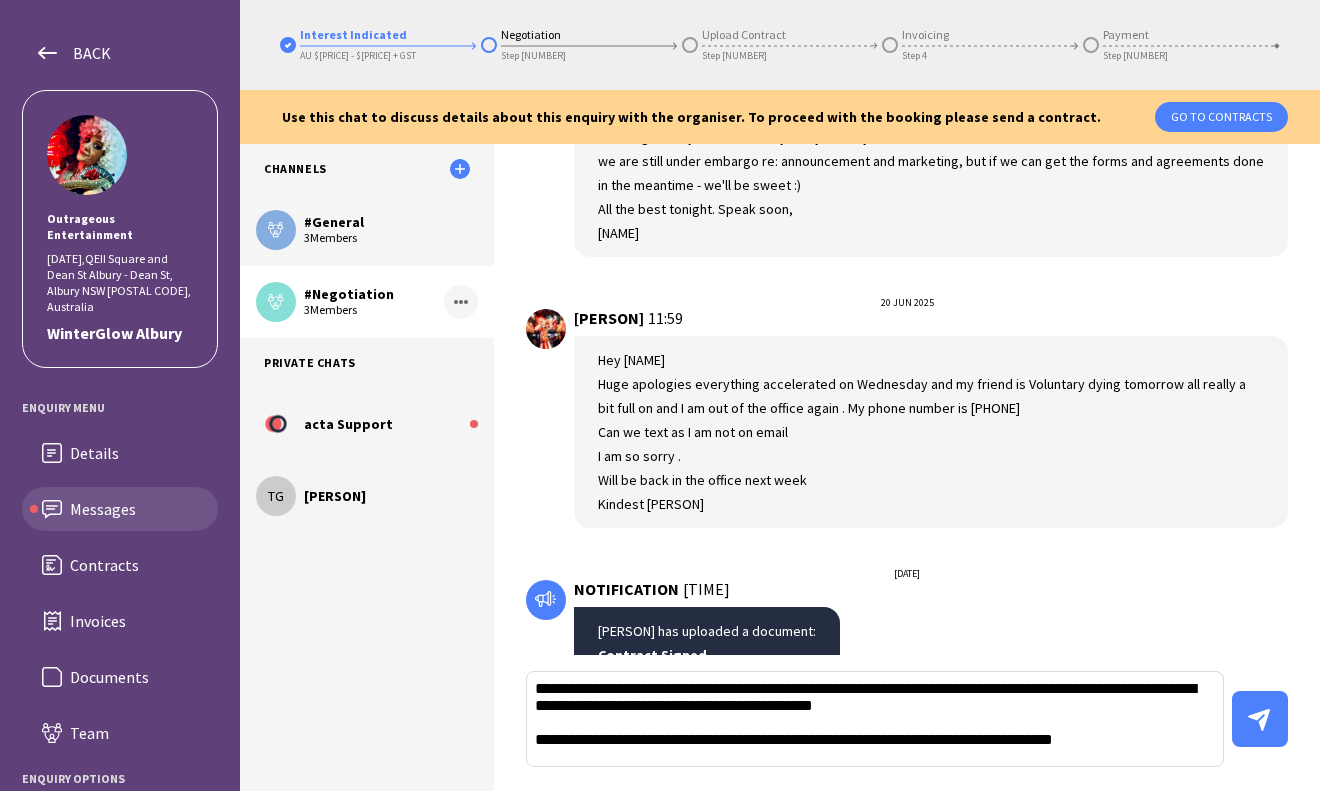 scroll, scrollTop: 2, scrollLeft: 0, axis: vertical 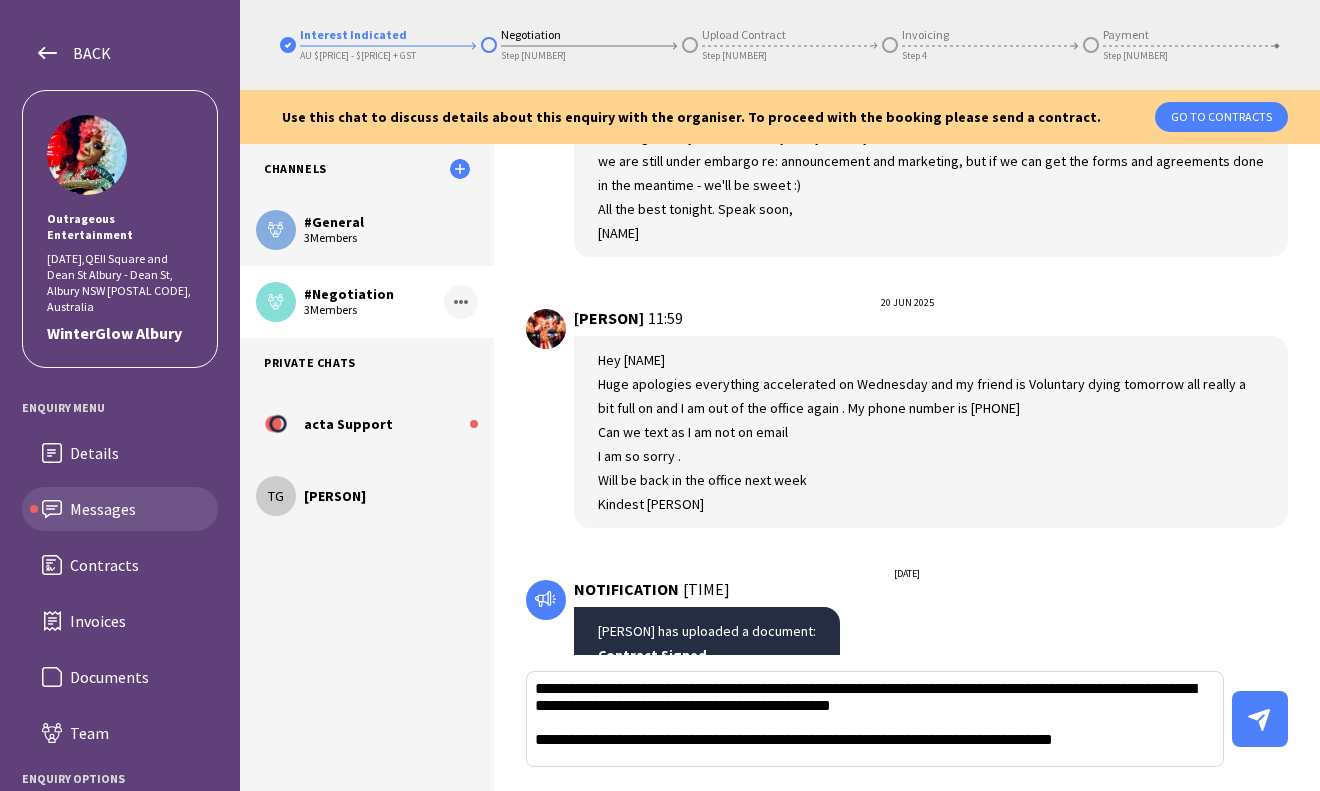click on "**********" at bounding box center [875, 719] 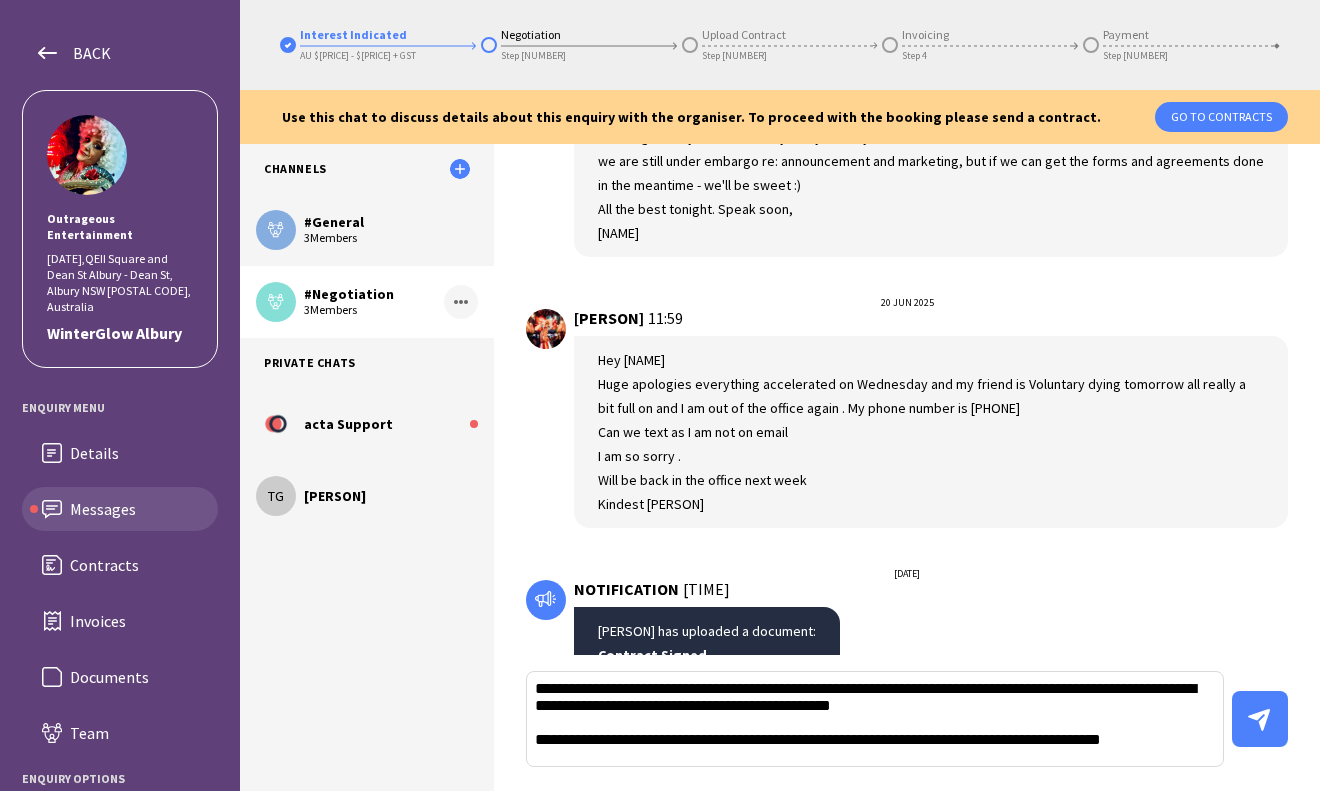 click on "**********" at bounding box center [875, 719] 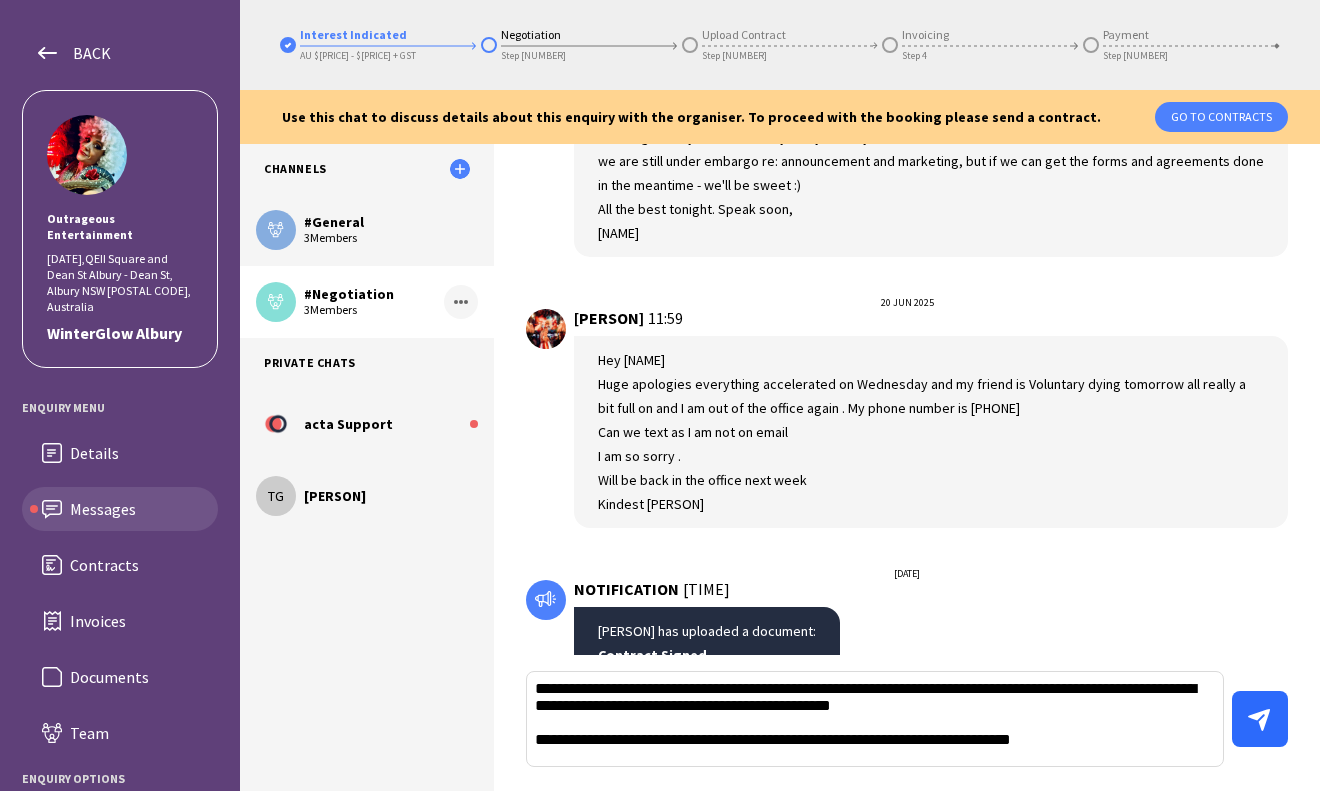 type on "**********" 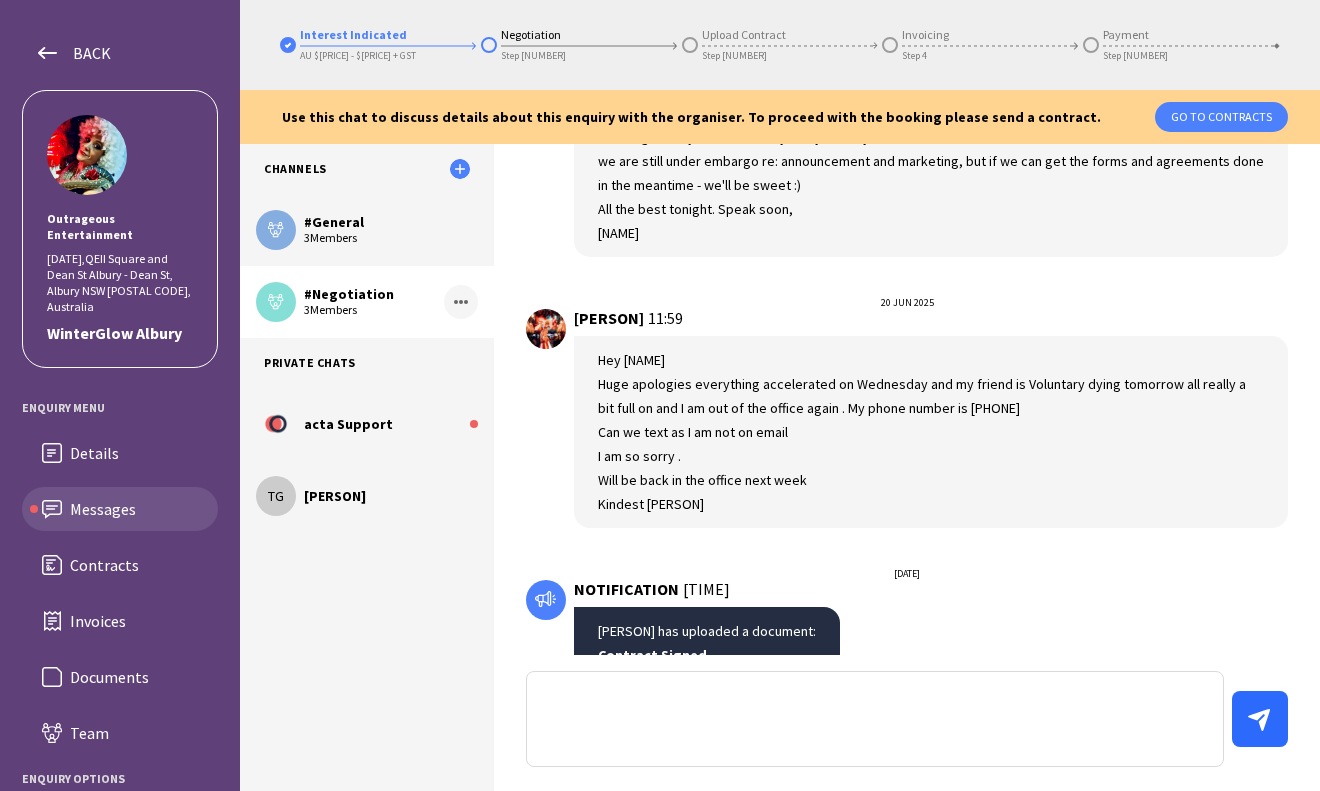 scroll, scrollTop: 0, scrollLeft: 0, axis: both 